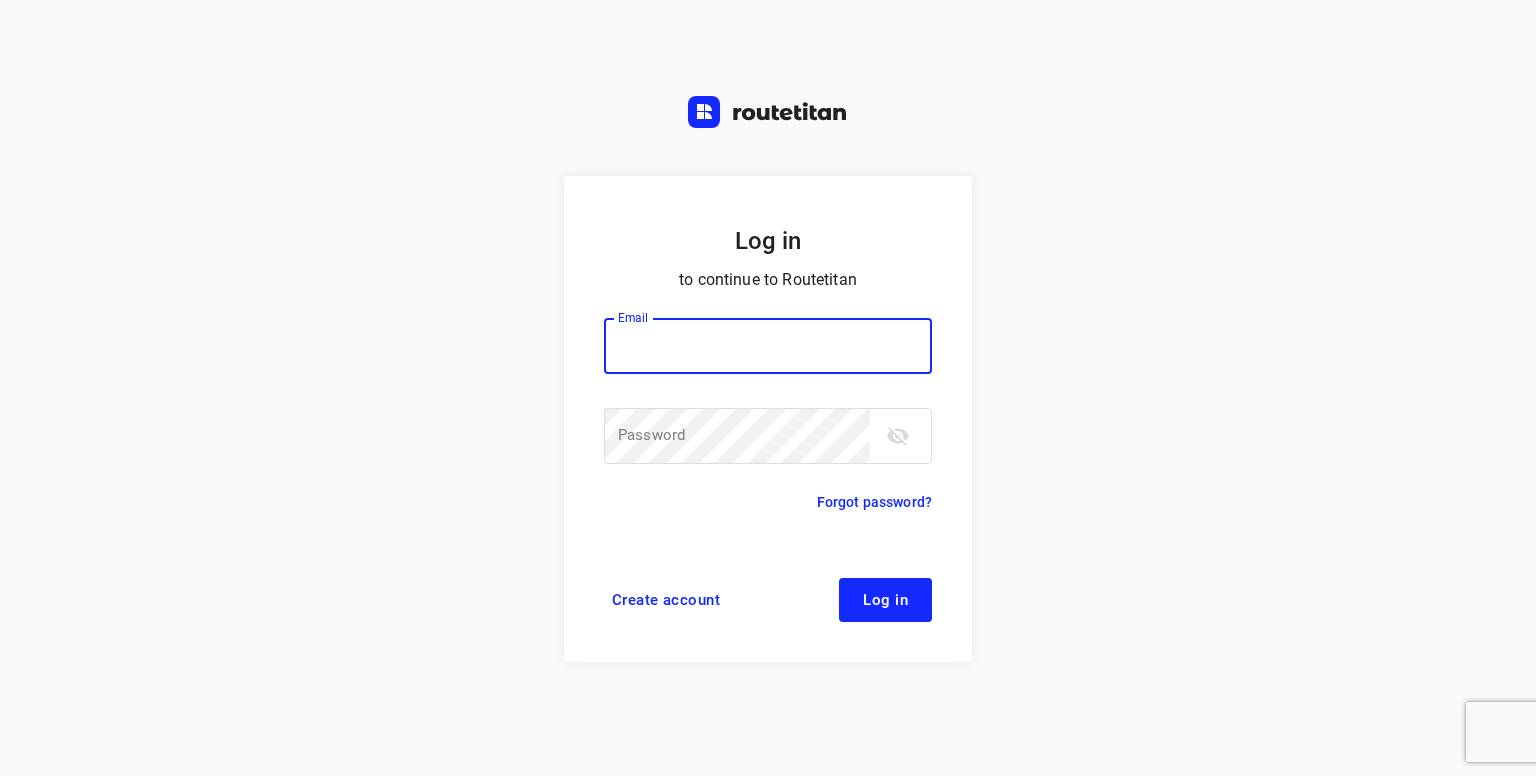 scroll, scrollTop: 0, scrollLeft: 0, axis: both 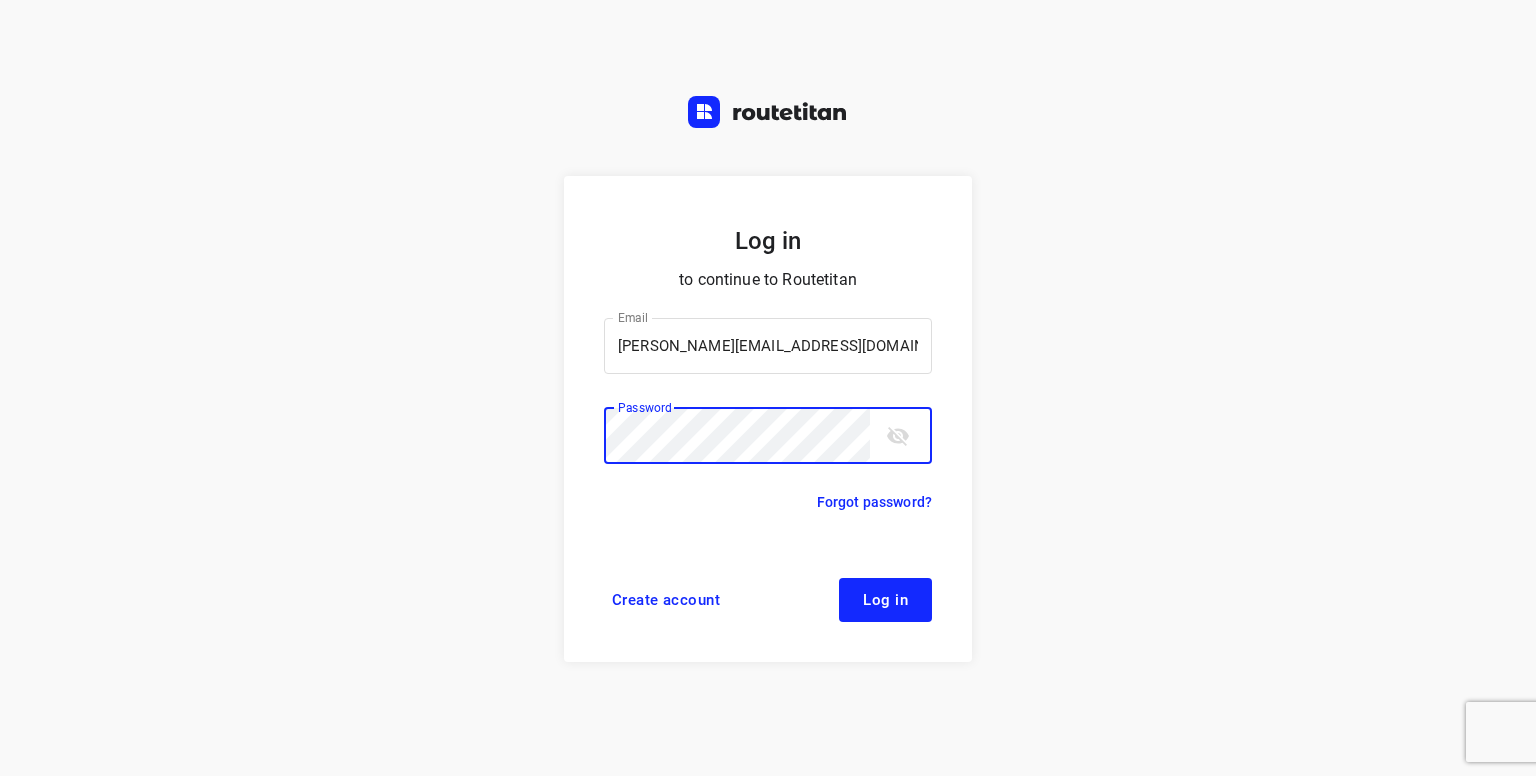 click on "Log in" at bounding box center (885, 600) 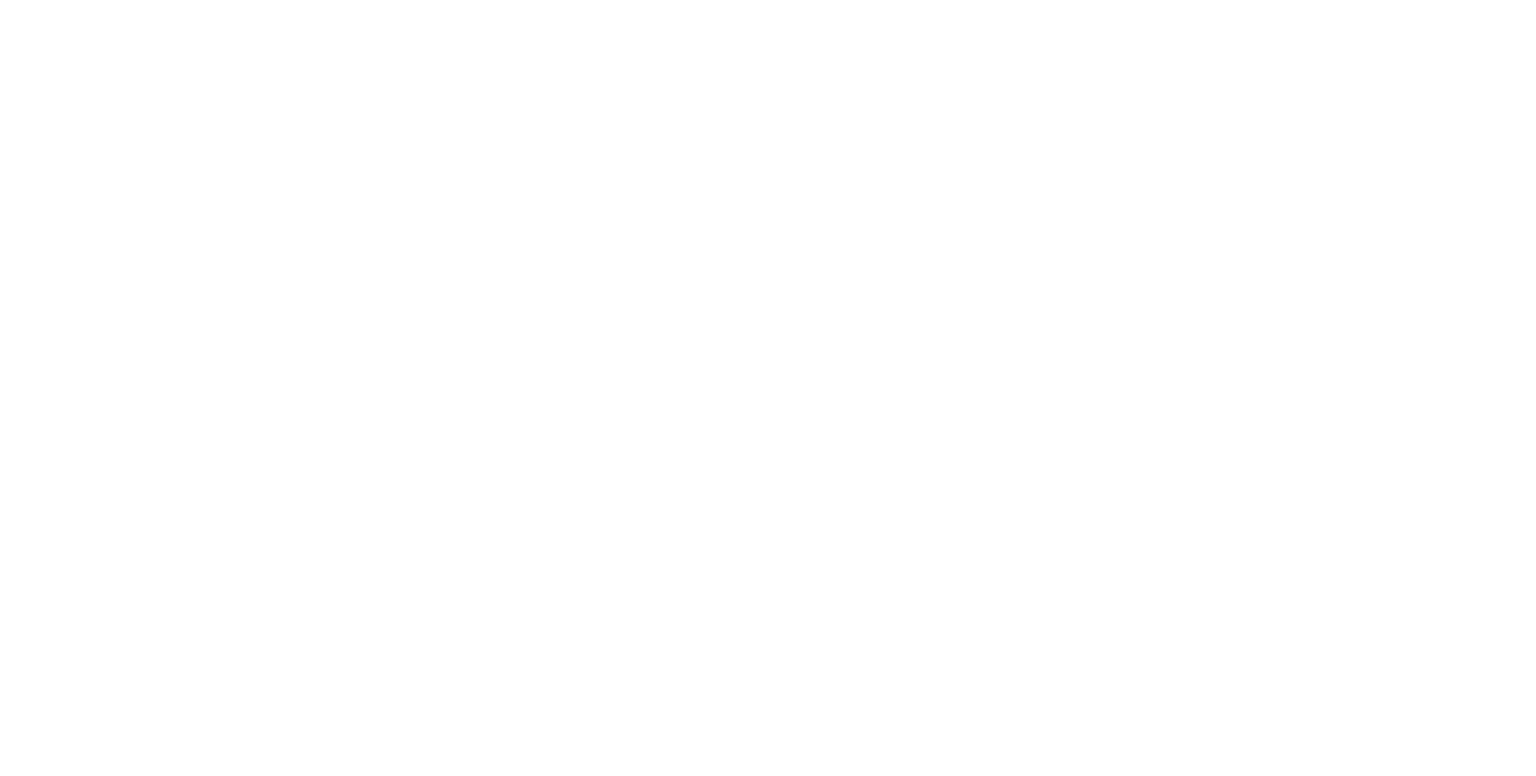 scroll, scrollTop: 0, scrollLeft: 0, axis: both 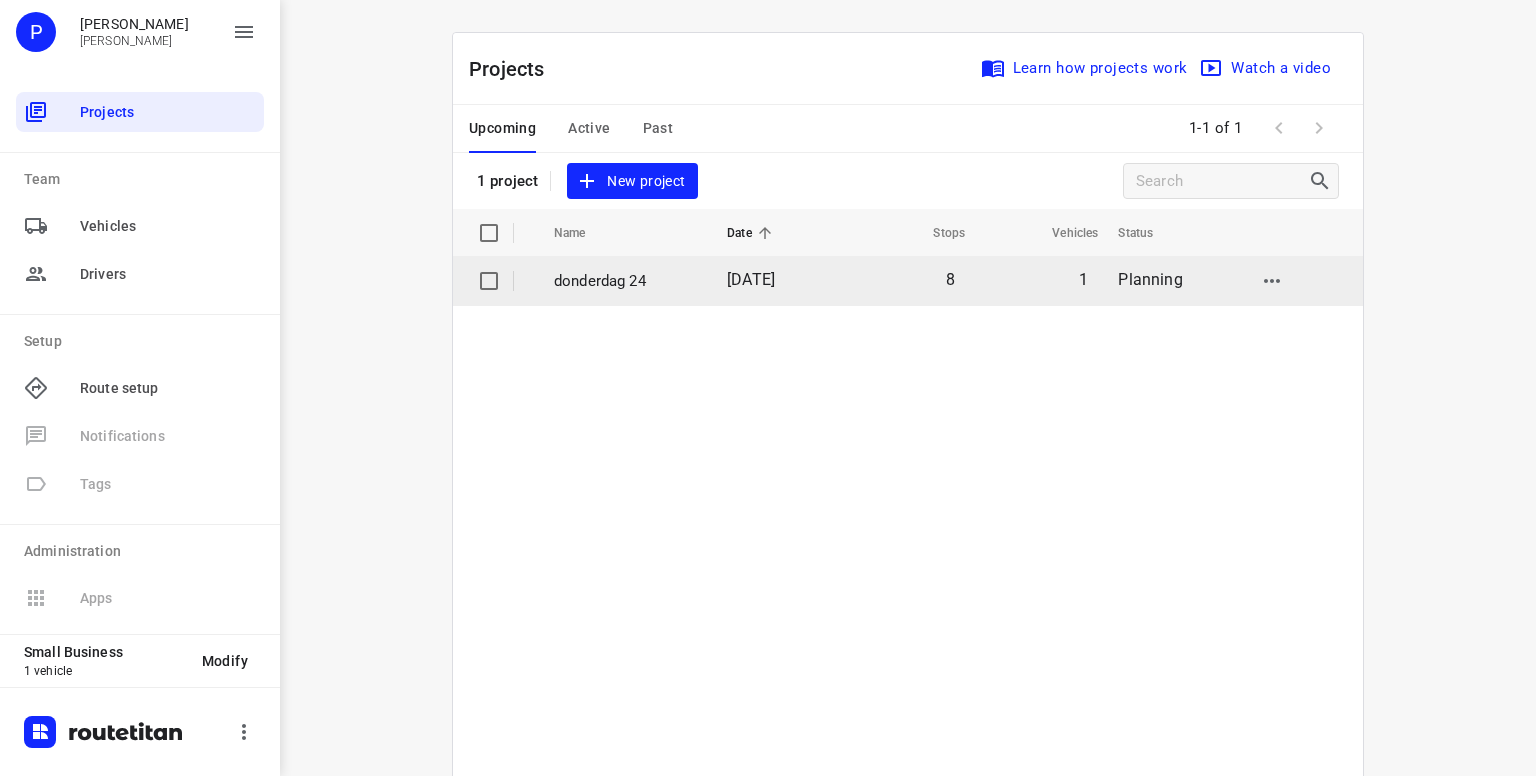 click on "donderdag 24" at bounding box center [625, 281] 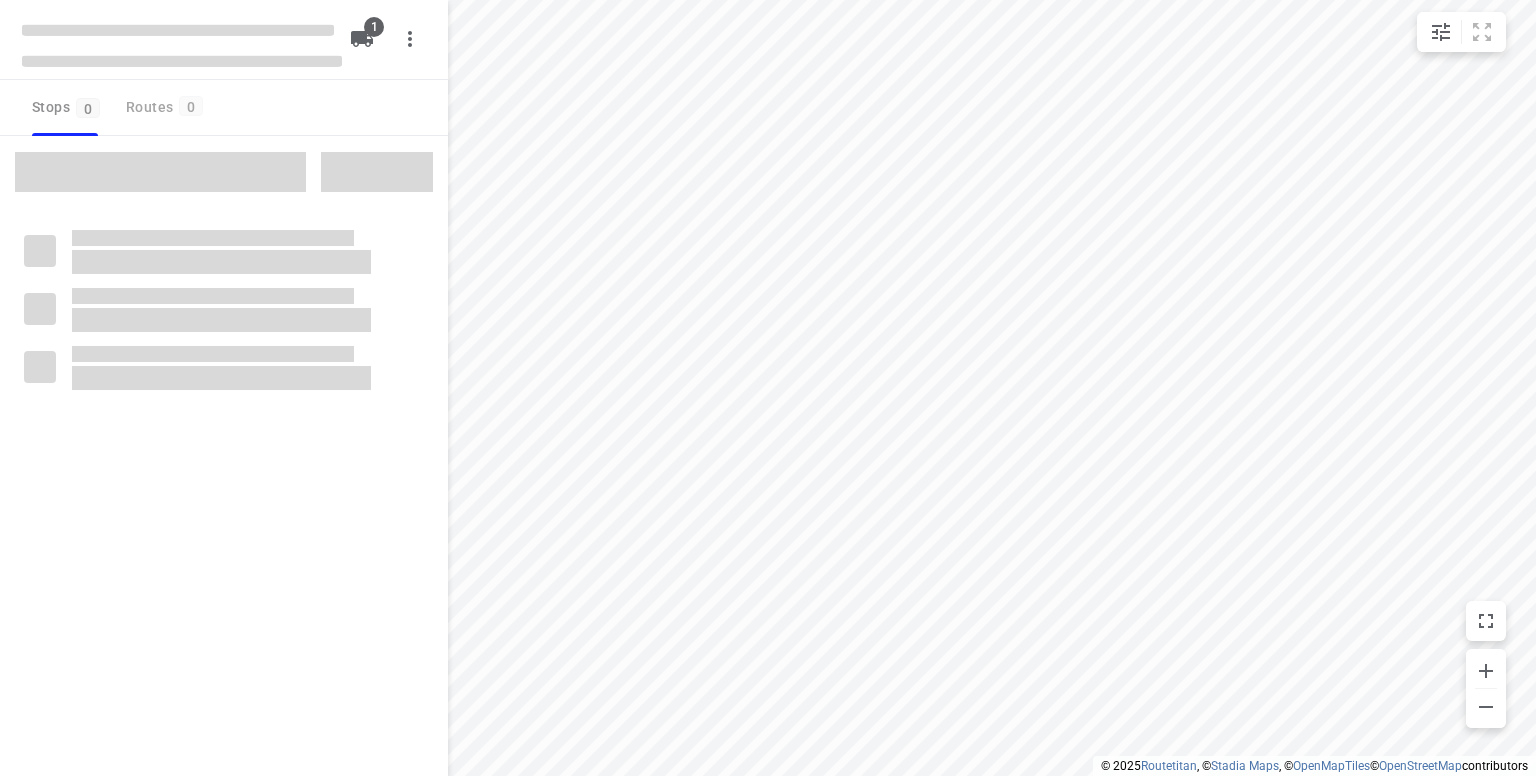 type on "distance" 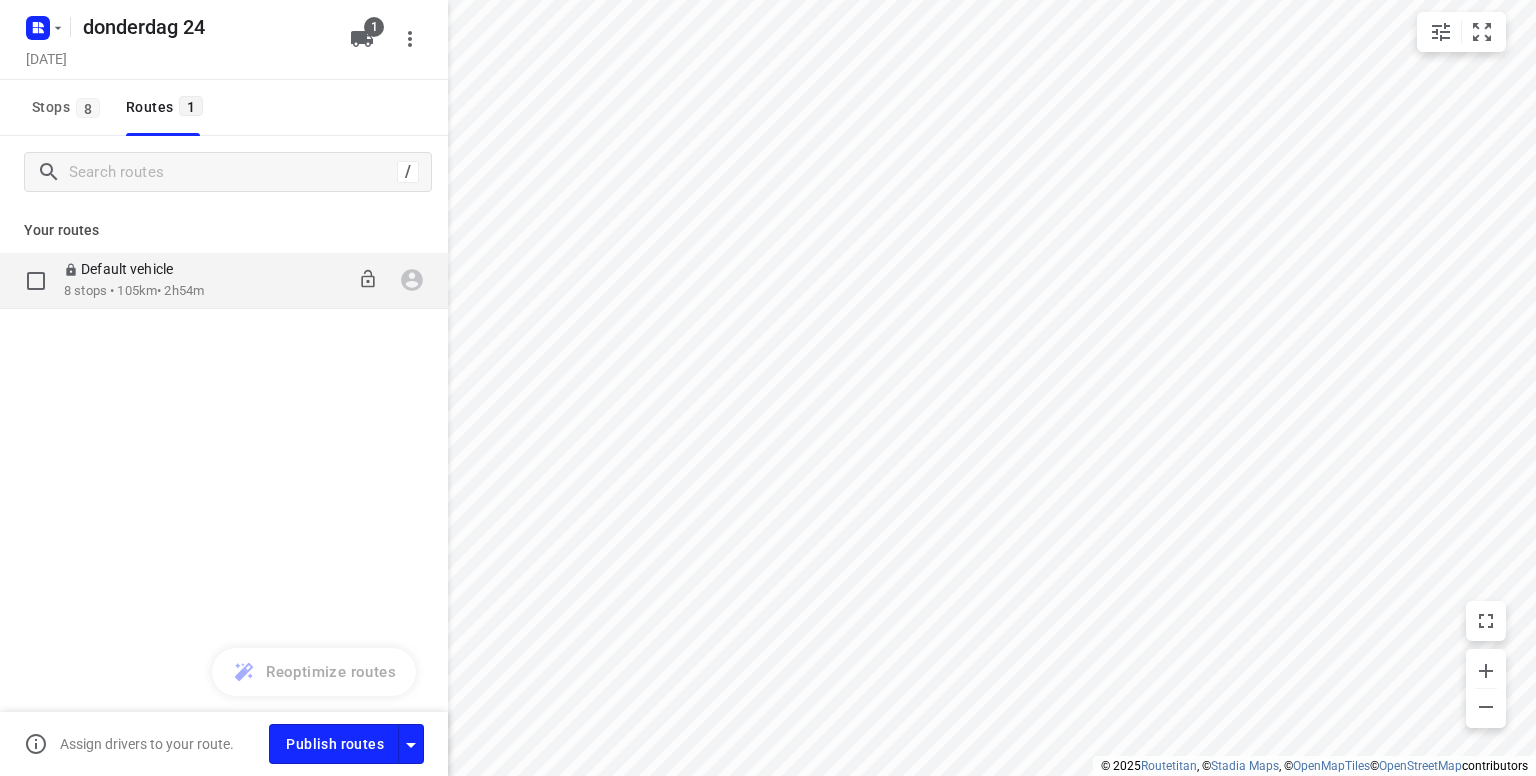 click on "8   stops •   105km  •   2h54m" at bounding box center (134, 291) 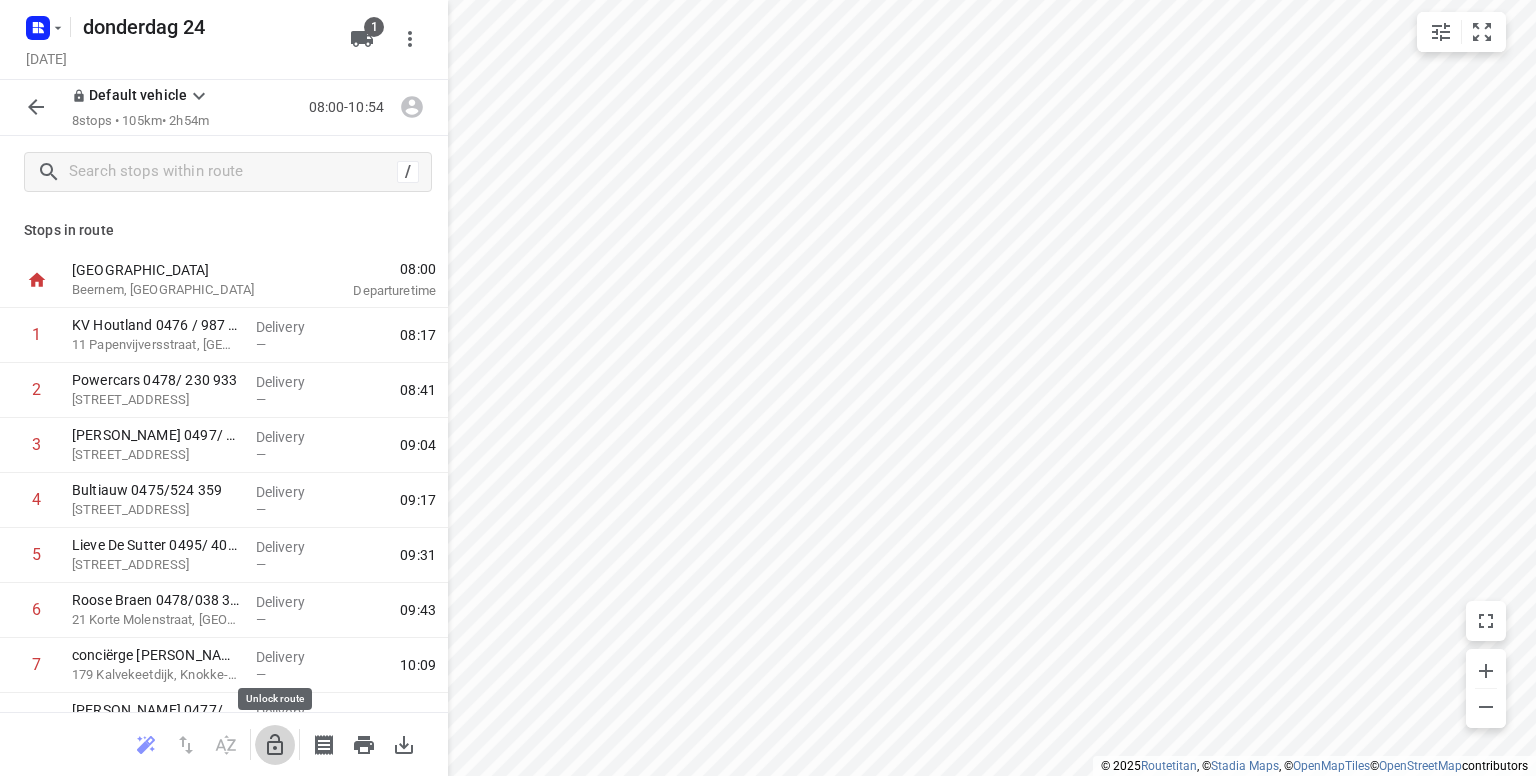 click 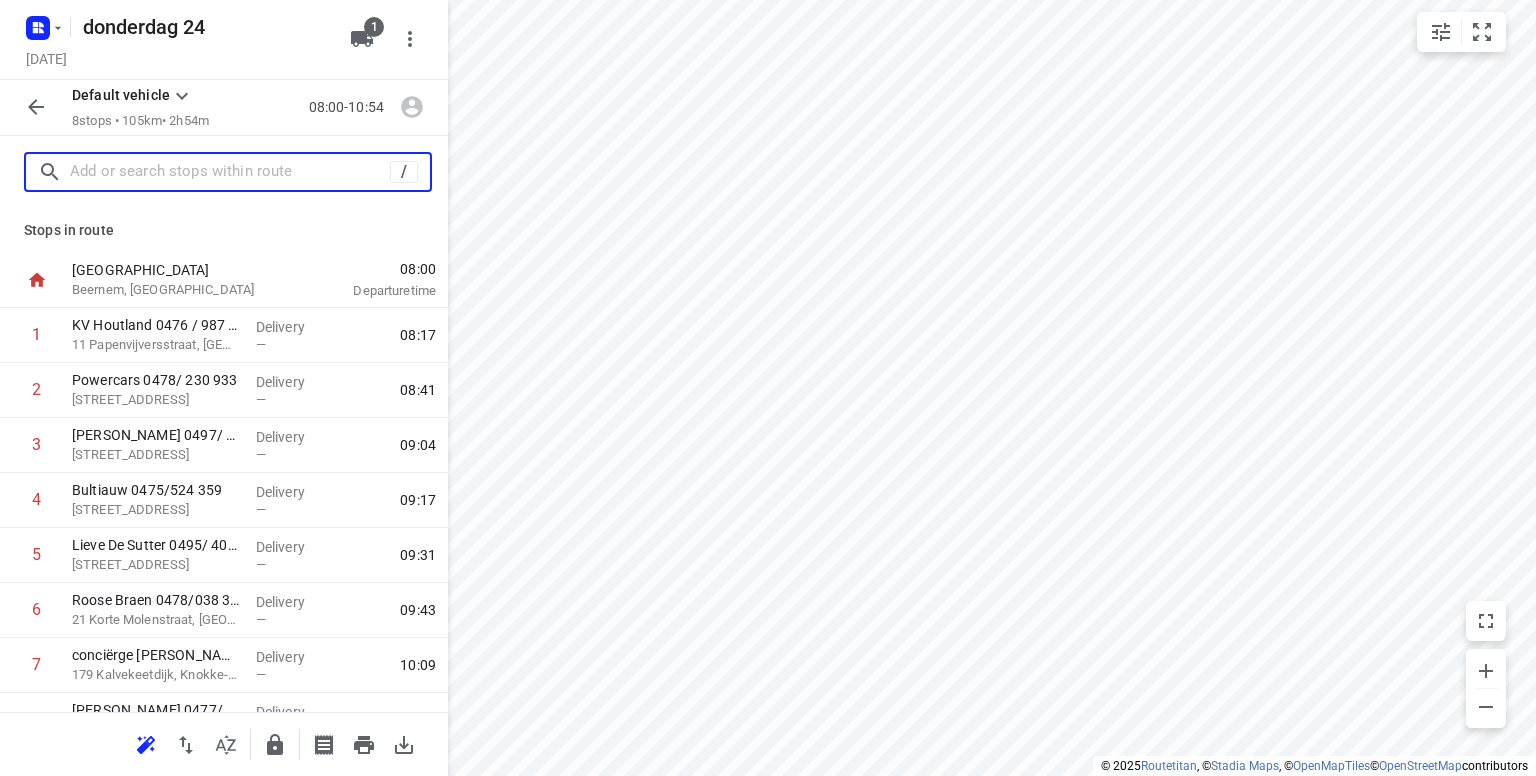 click at bounding box center [230, 172] 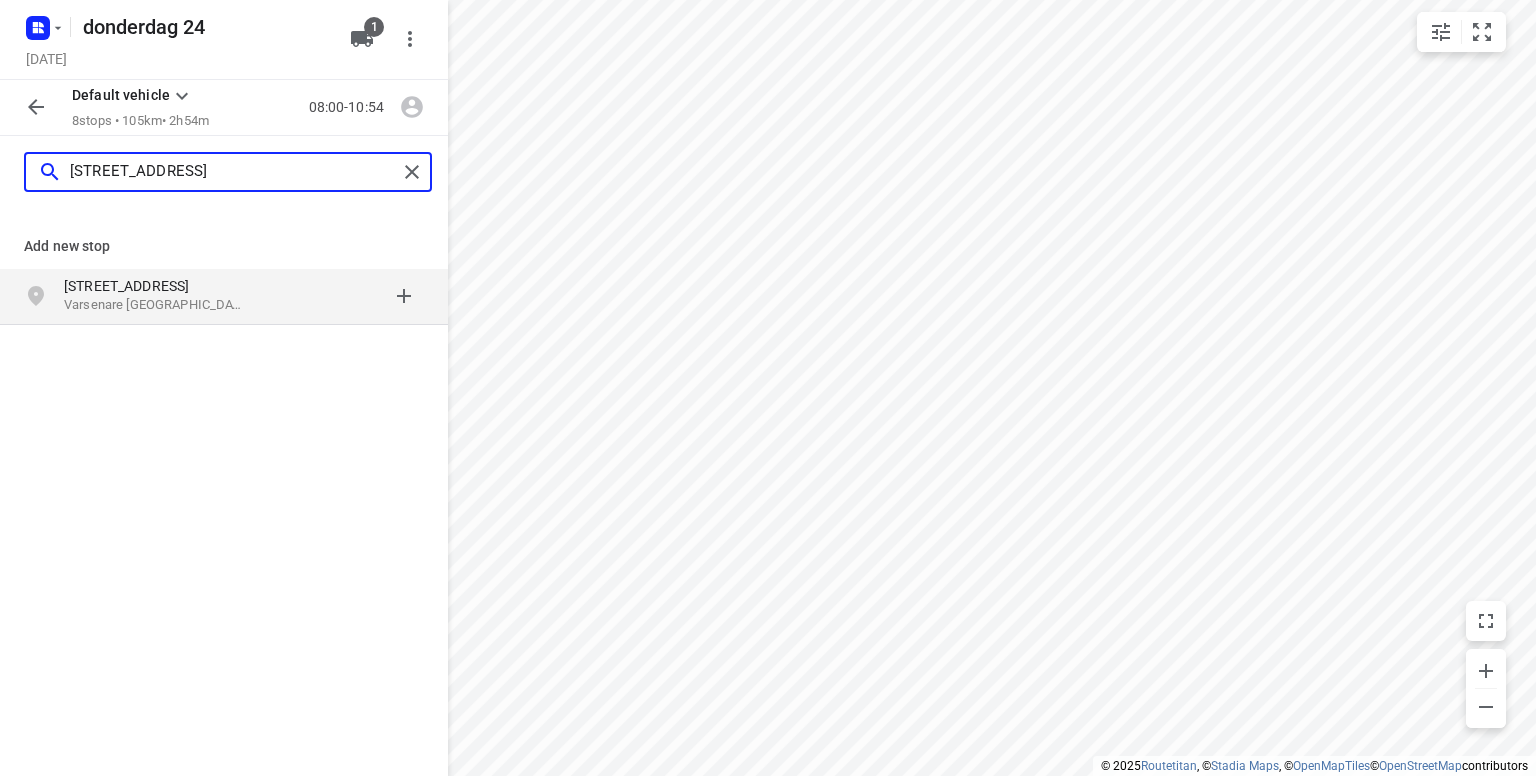 type on "[STREET_ADDRESS]" 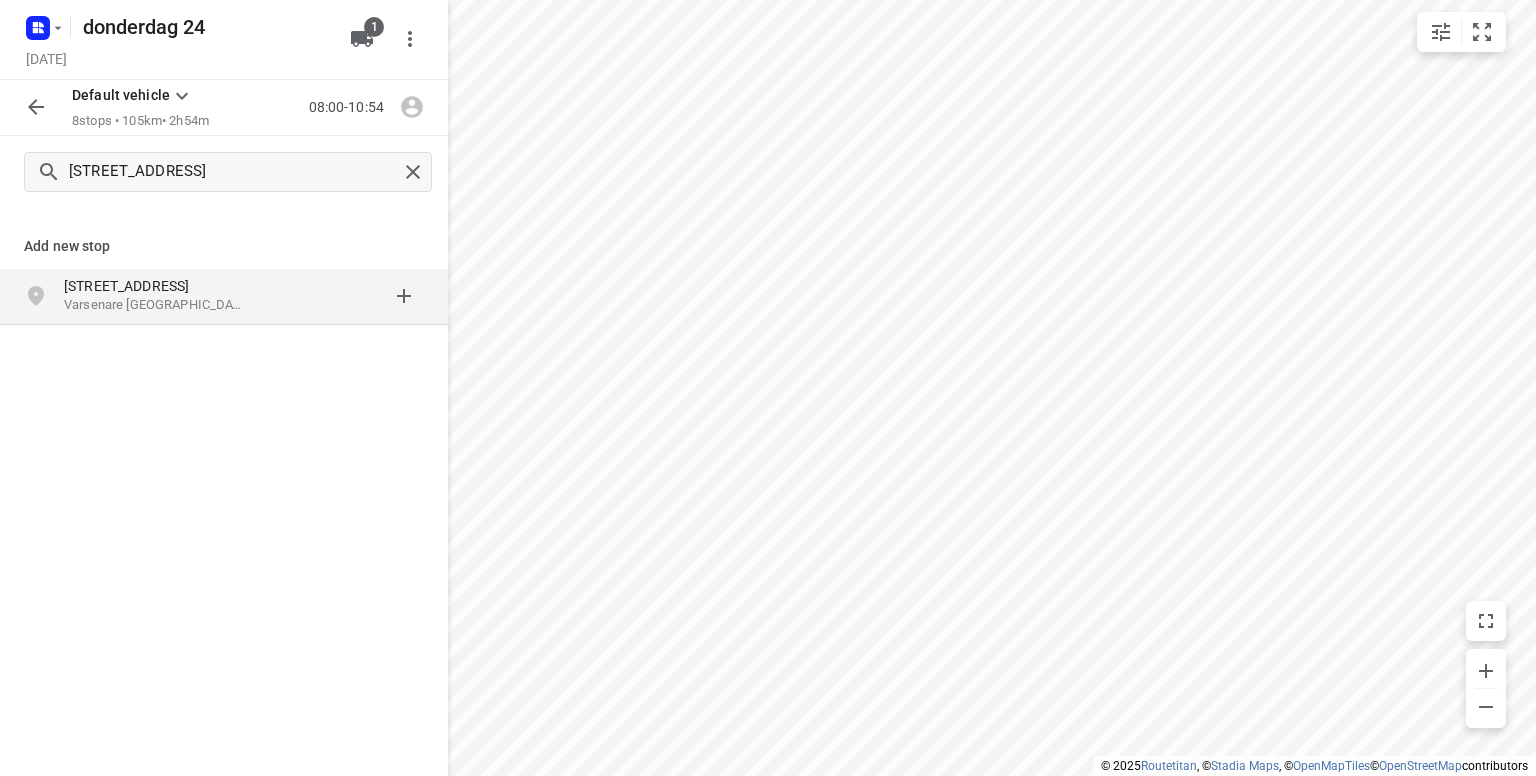 click on "Varsenare [GEOGRAPHIC_DATA], [GEOGRAPHIC_DATA]" at bounding box center (156, 305) 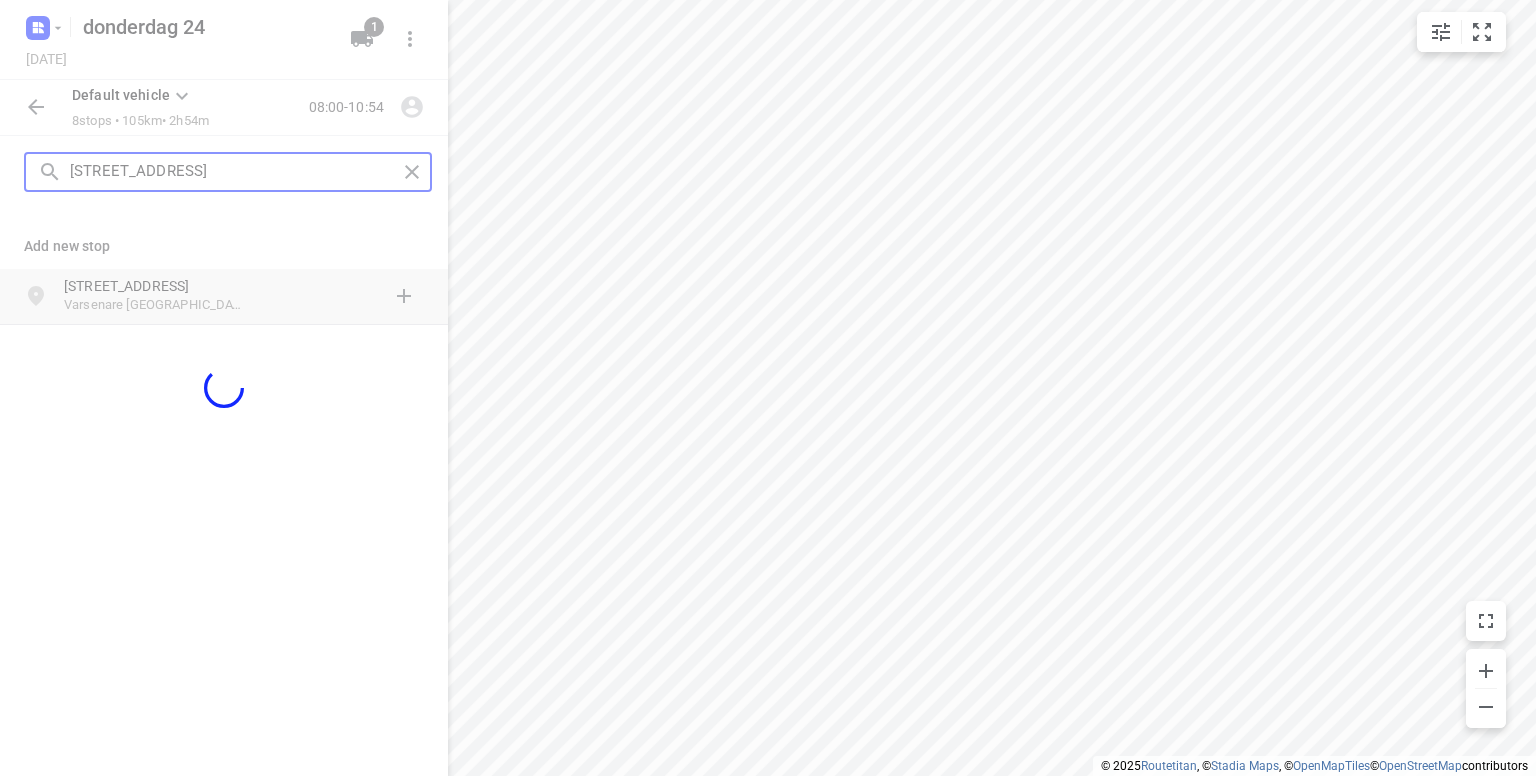type 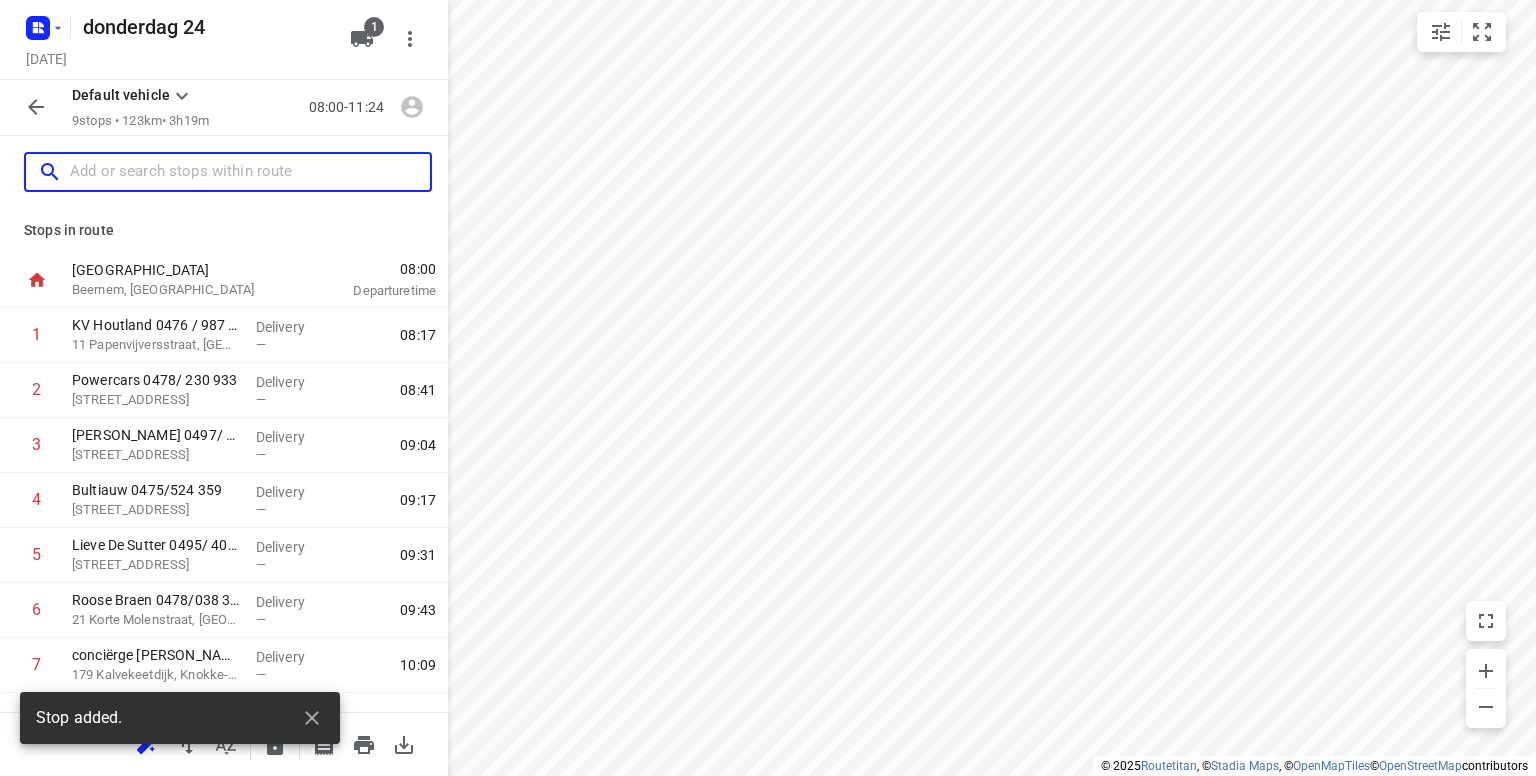scroll, scrollTop: 145, scrollLeft: 0, axis: vertical 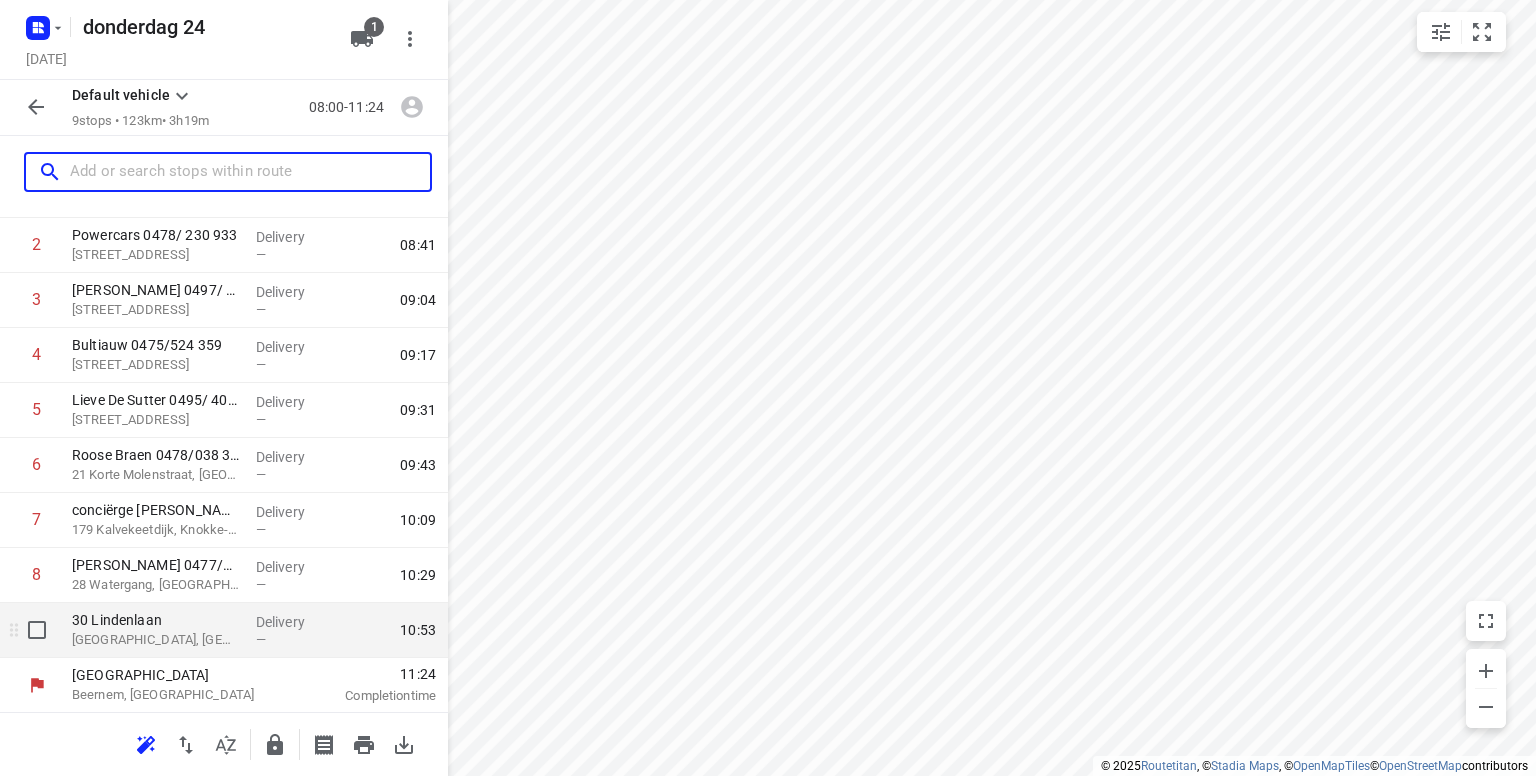 click on "[GEOGRAPHIC_DATA], [GEOGRAPHIC_DATA]" at bounding box center [156, 640] 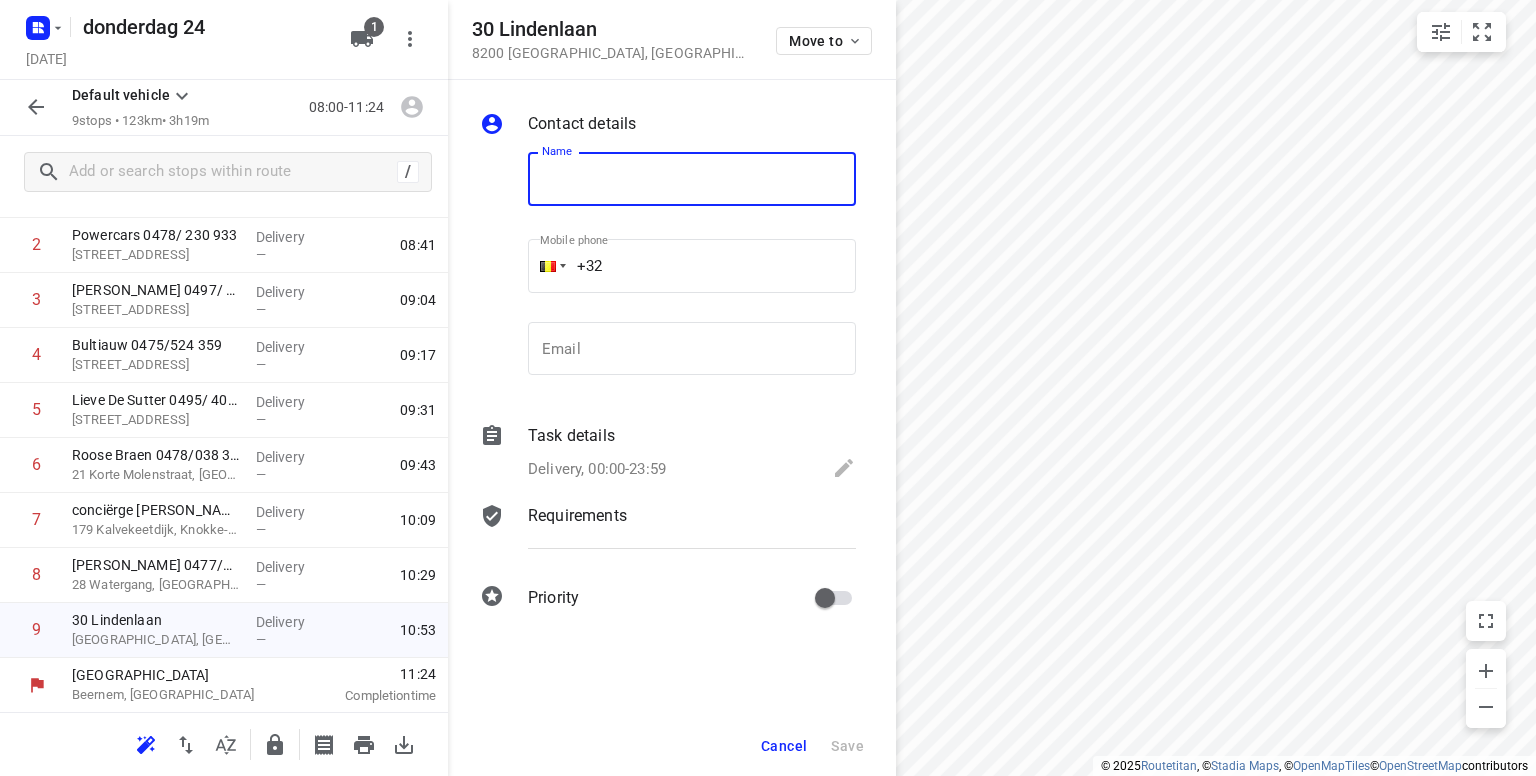 click at bounding box center [692, 179] 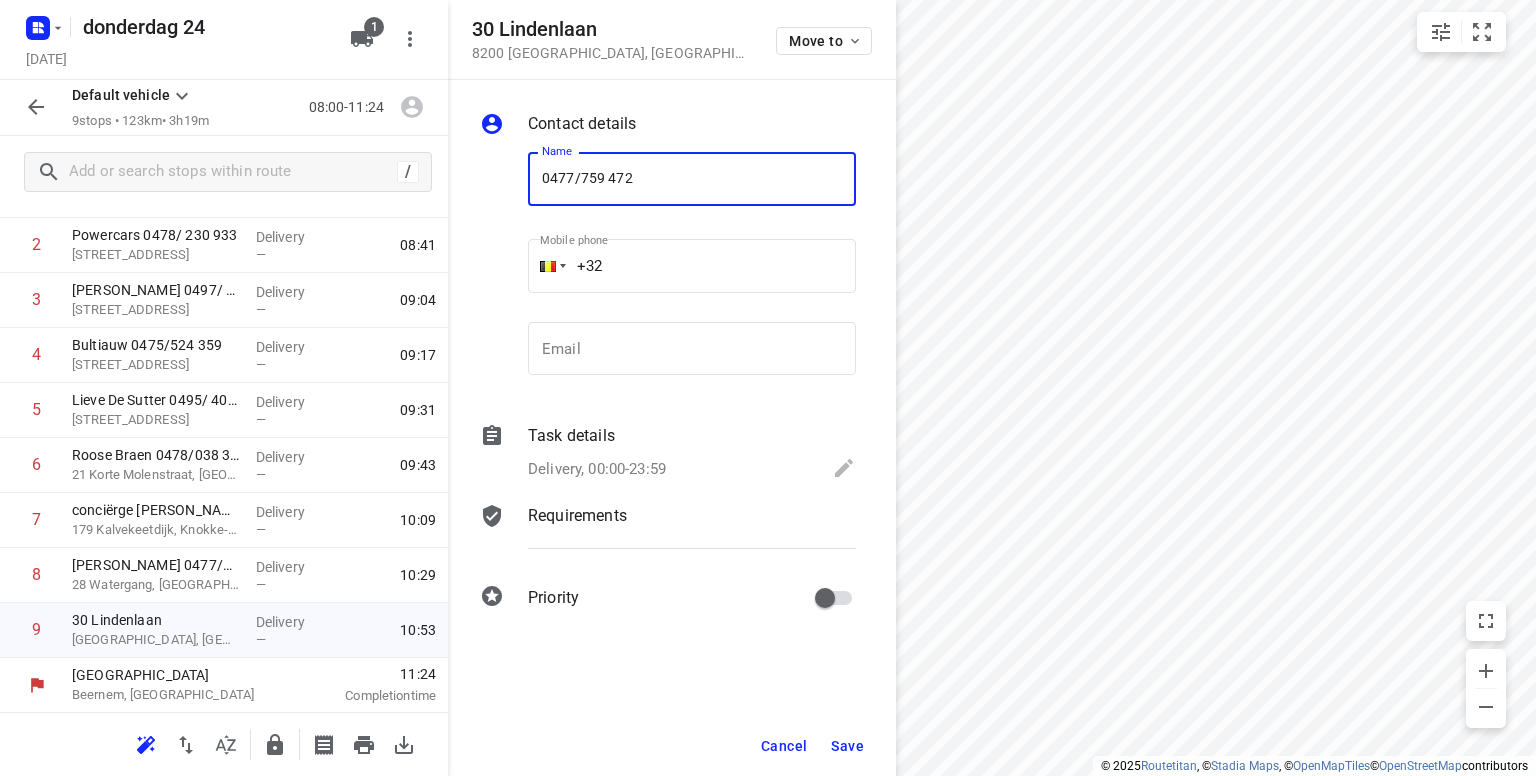 type on "0477/759 472" 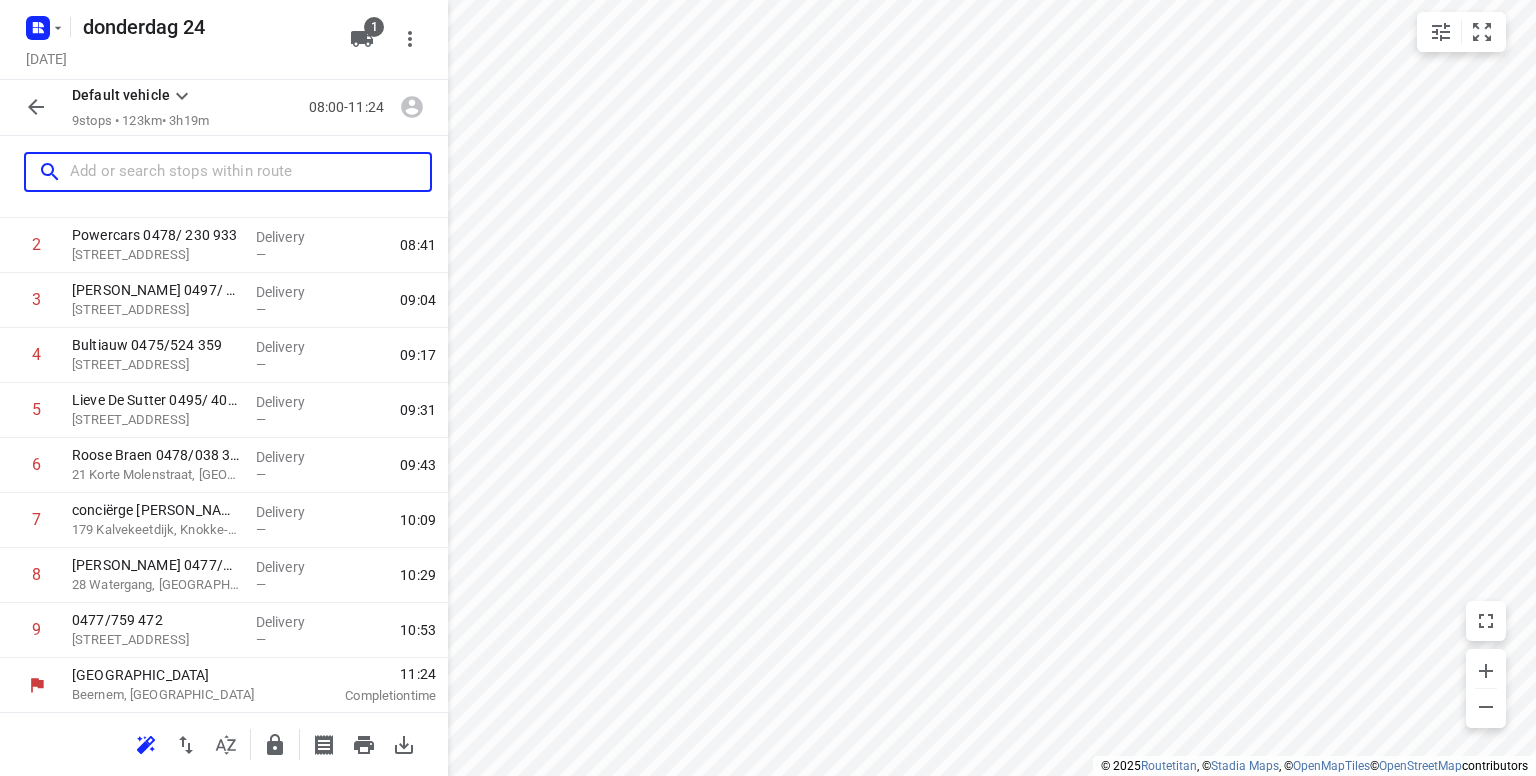click at bounding box center [250, 172] 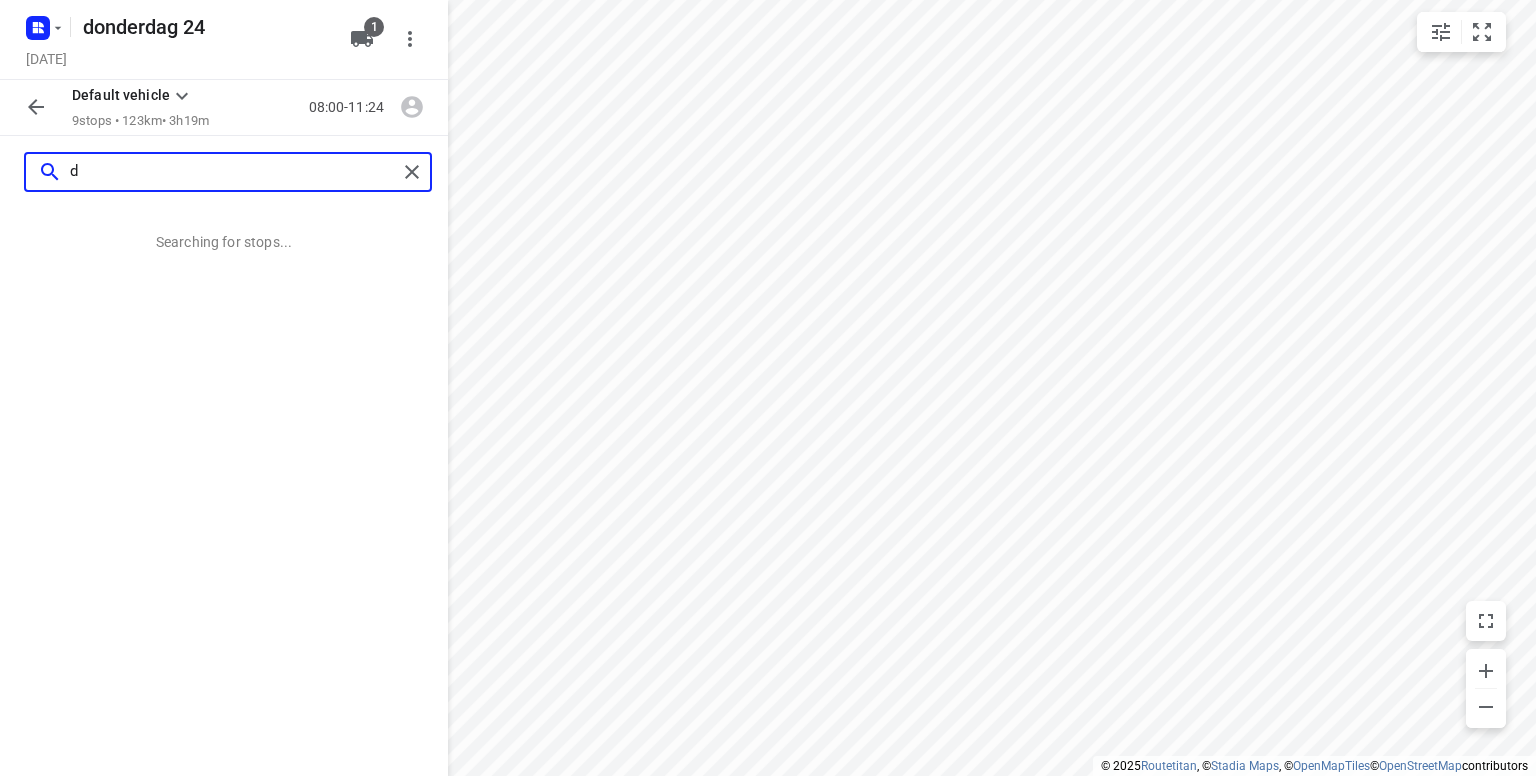 scroll, scrollTop: 0, scrollLeft: 0, axis: both 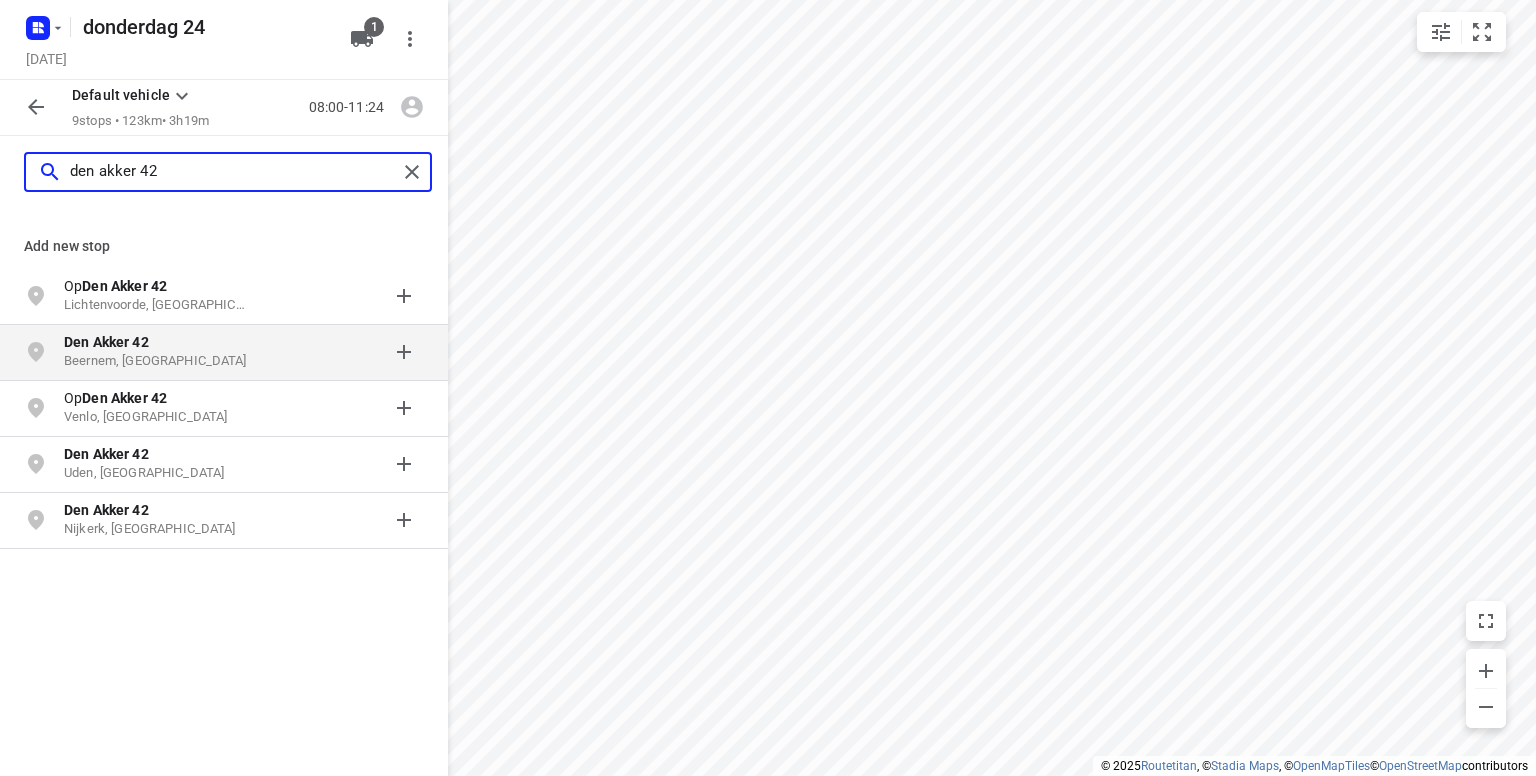 type on "den akker 42" 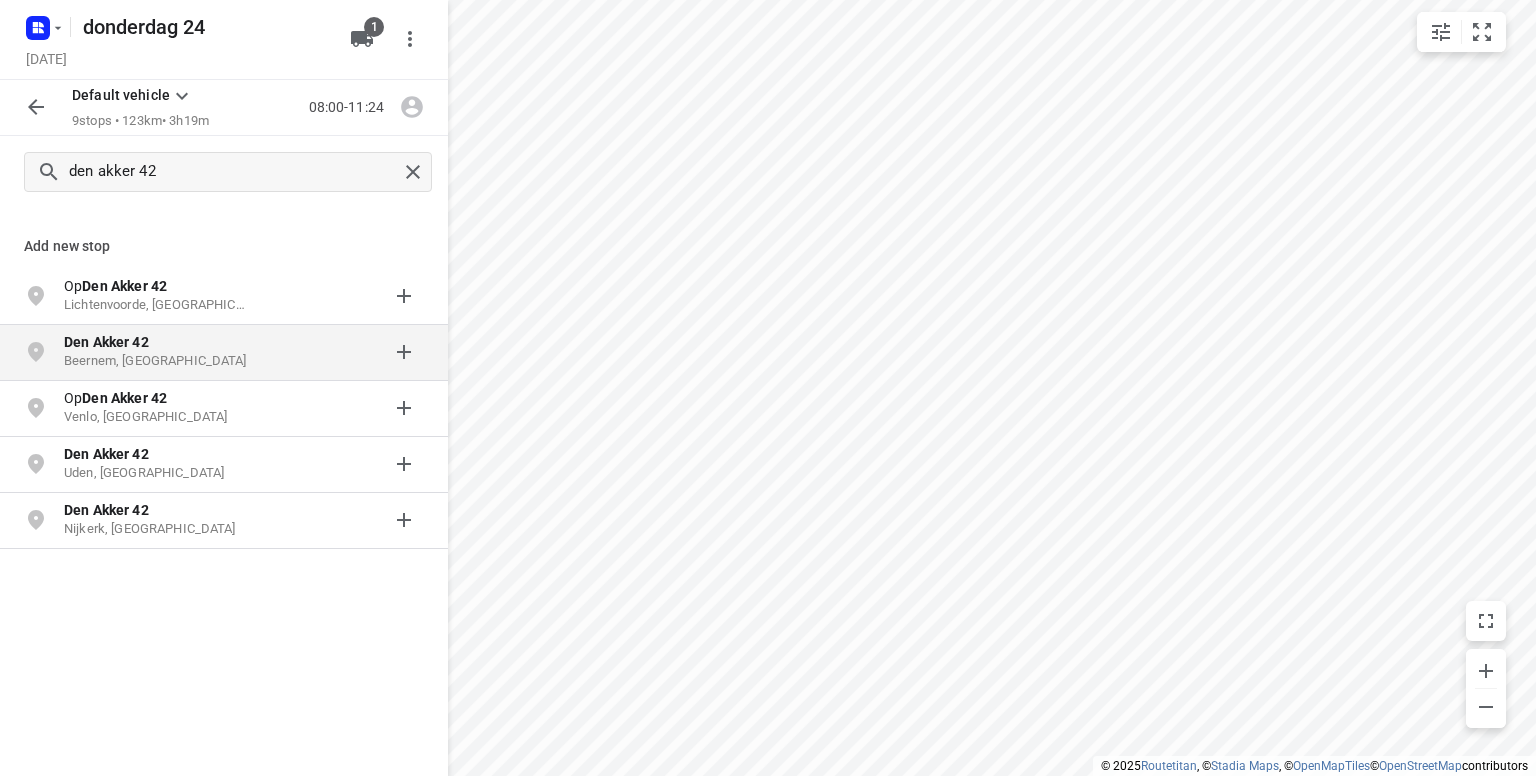 click on "Den Akker 42" 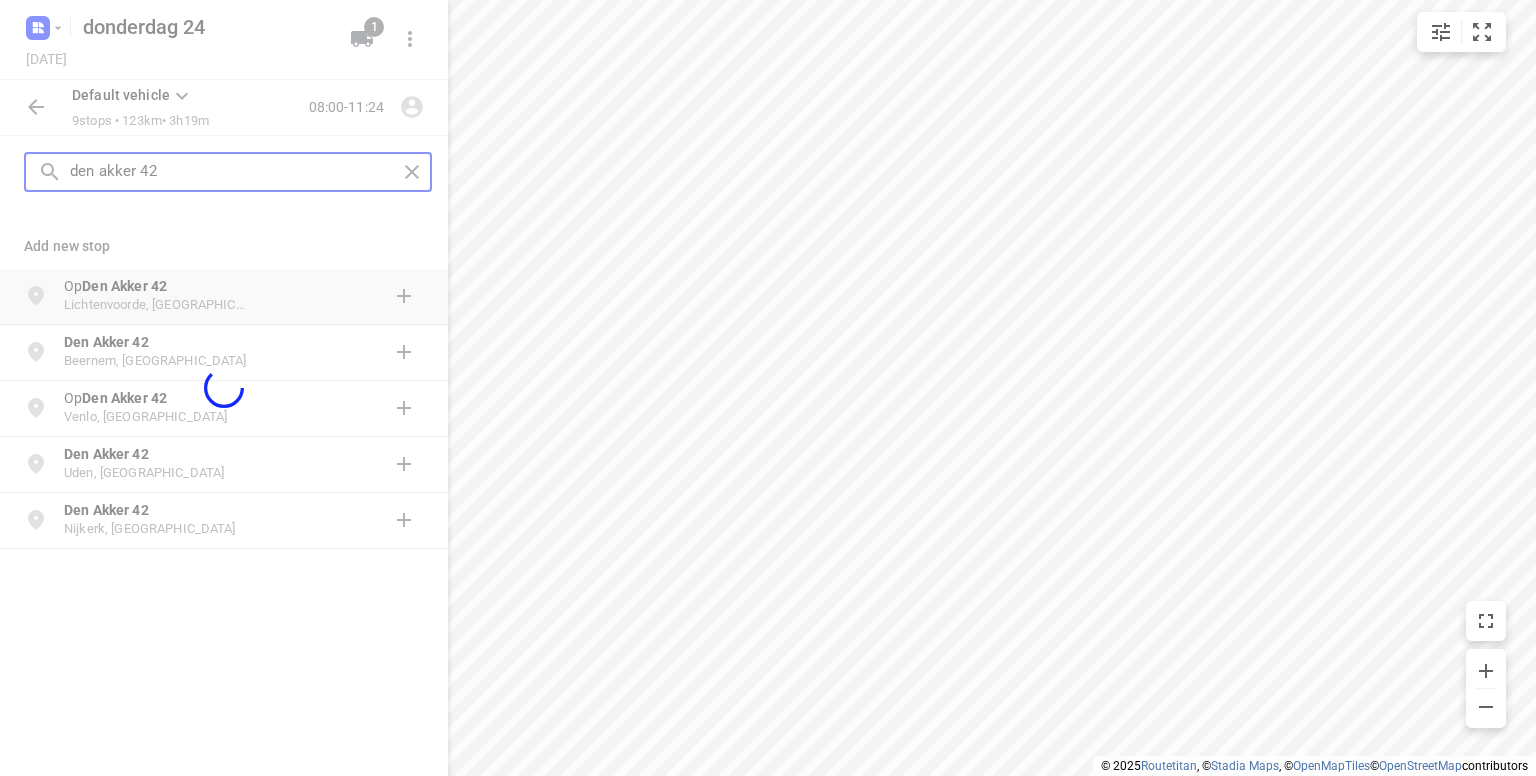 type 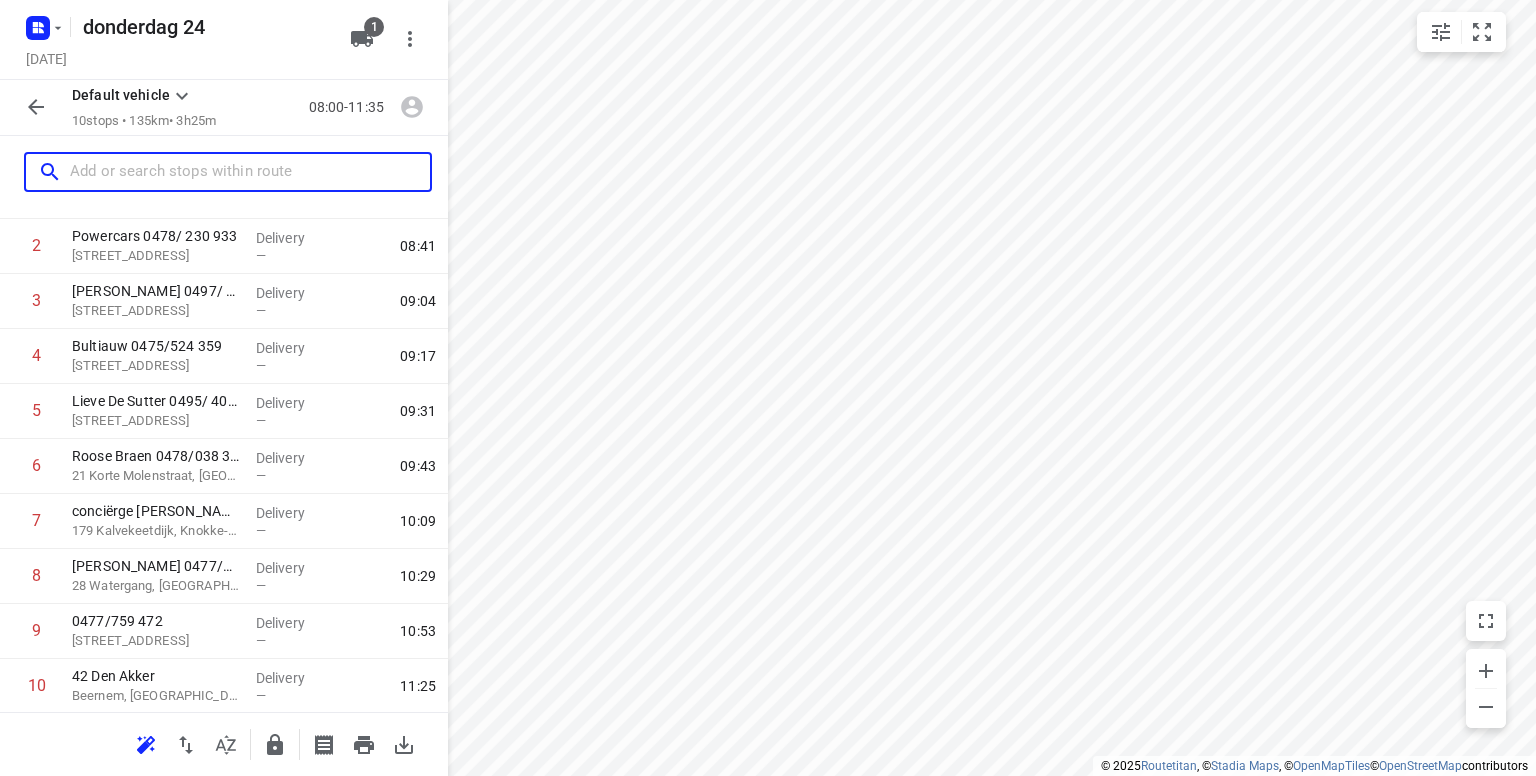 scroll, scrollTop: 200, scrollLeft: 0, axis: vertical 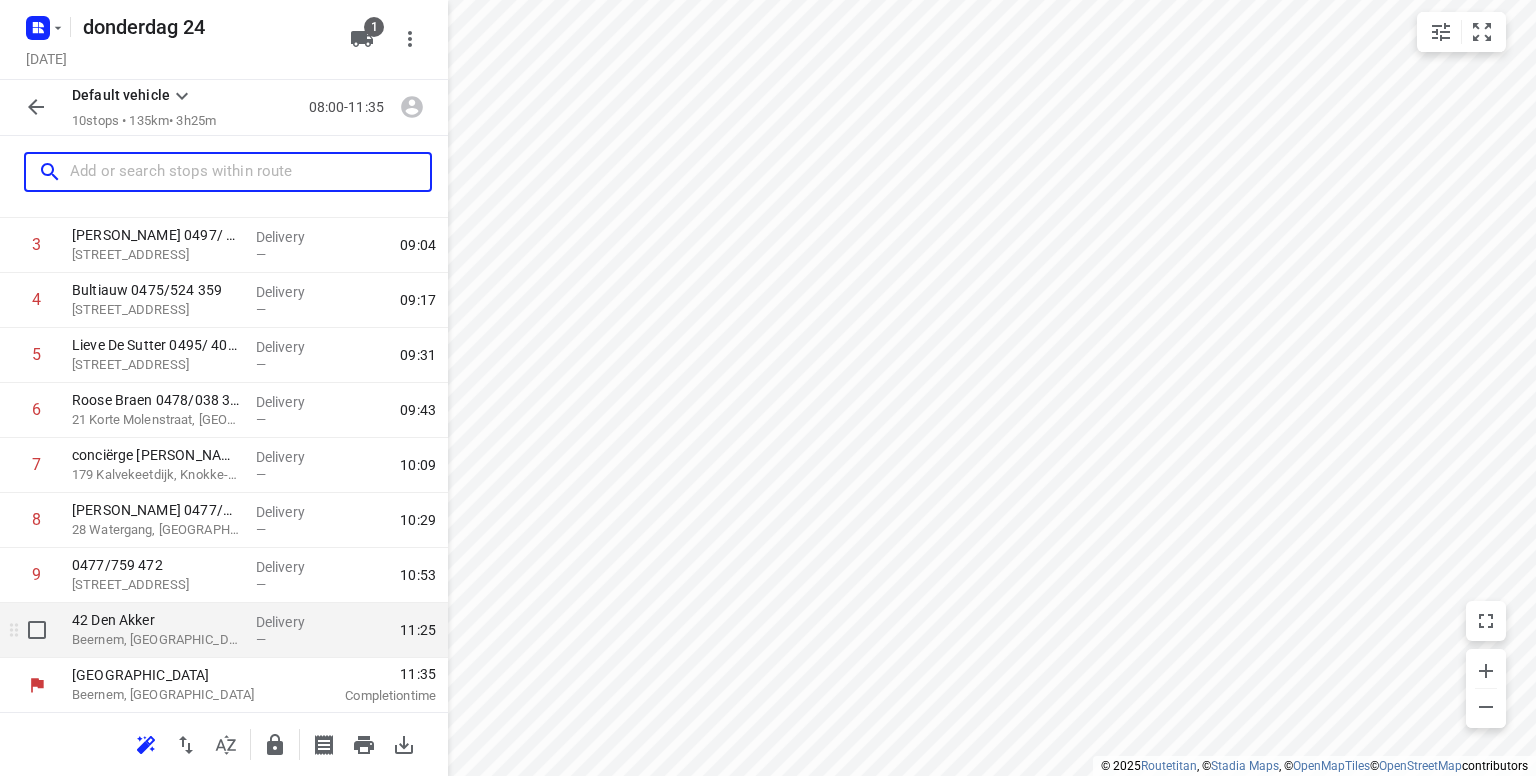click on "42 Den Akker" at bounding box center (156, 620) 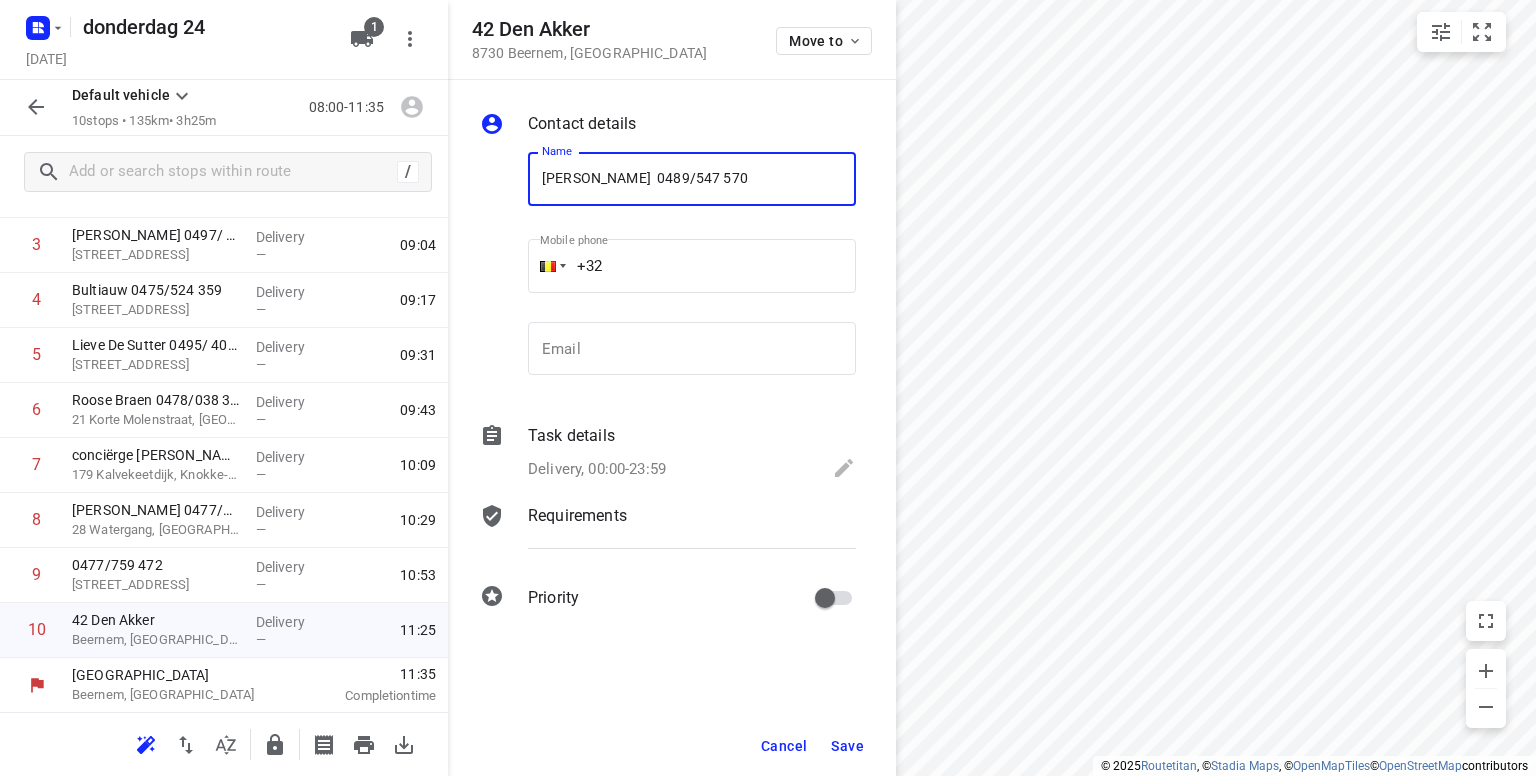 type on "[PERSON_NAME]  0489/547 570" 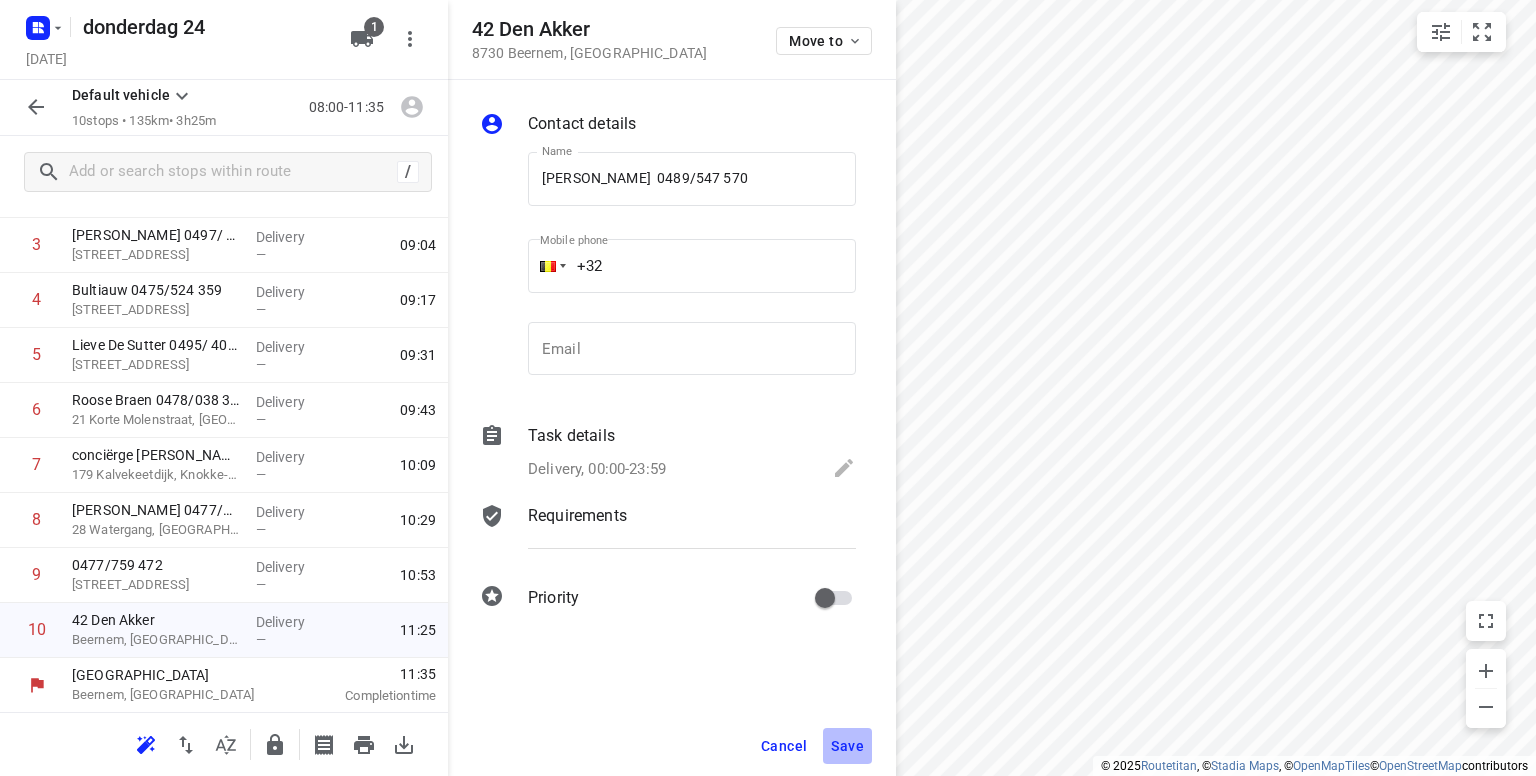 click on "Save" at bounding box center (847, 746) 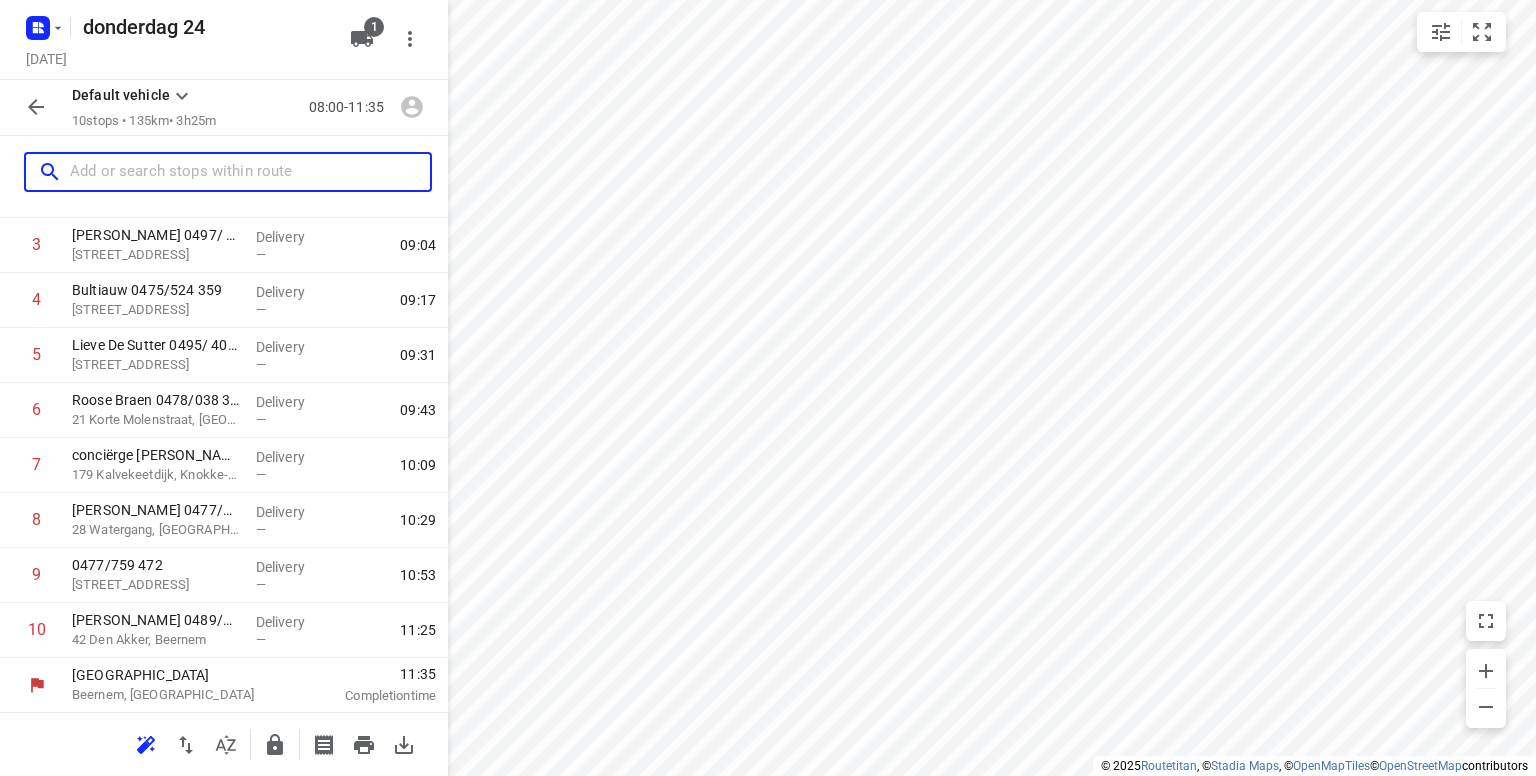 click at bounding box center [250, 172] 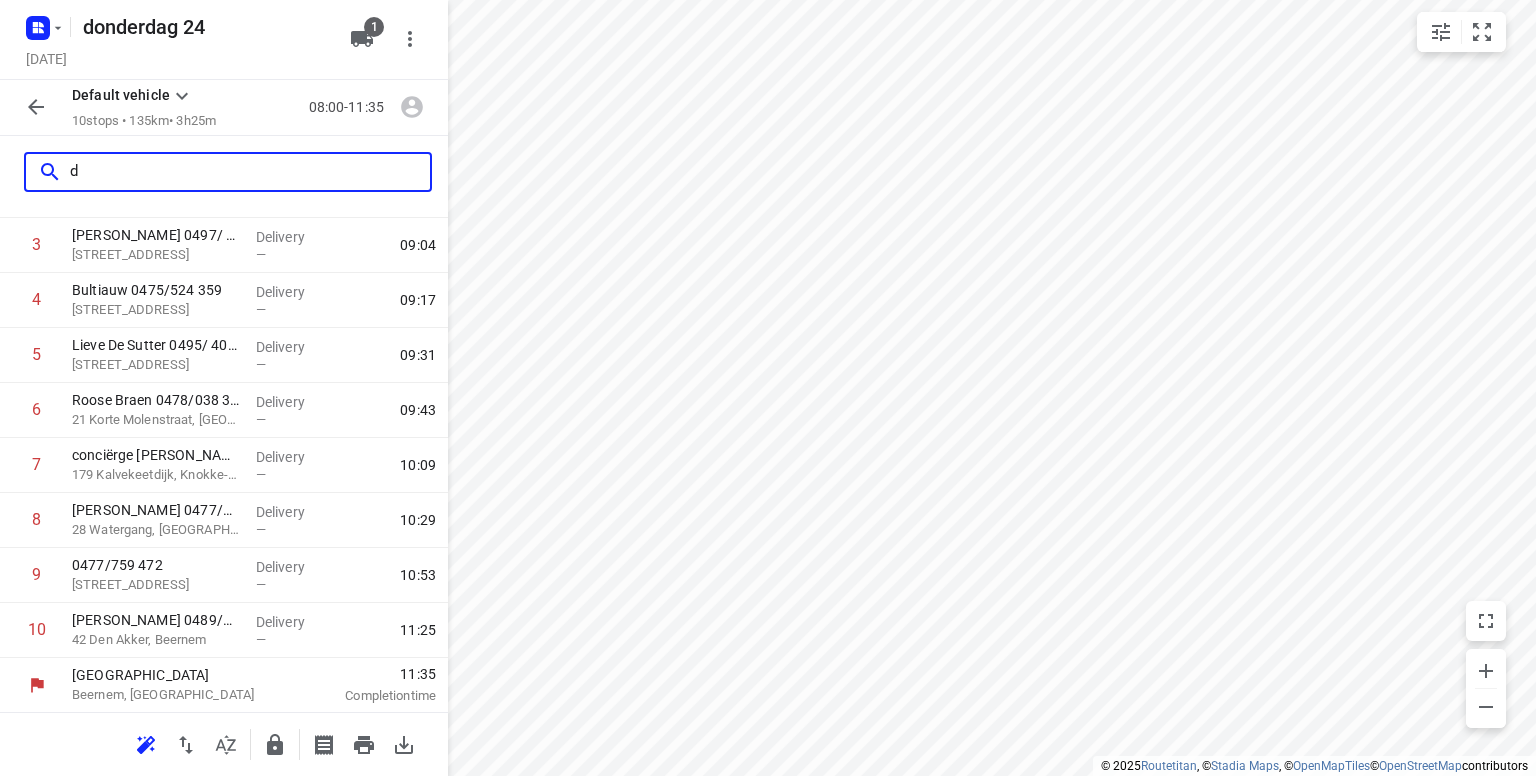 scroll, scrollTop: 0, scrollLeft: 0, axis: both 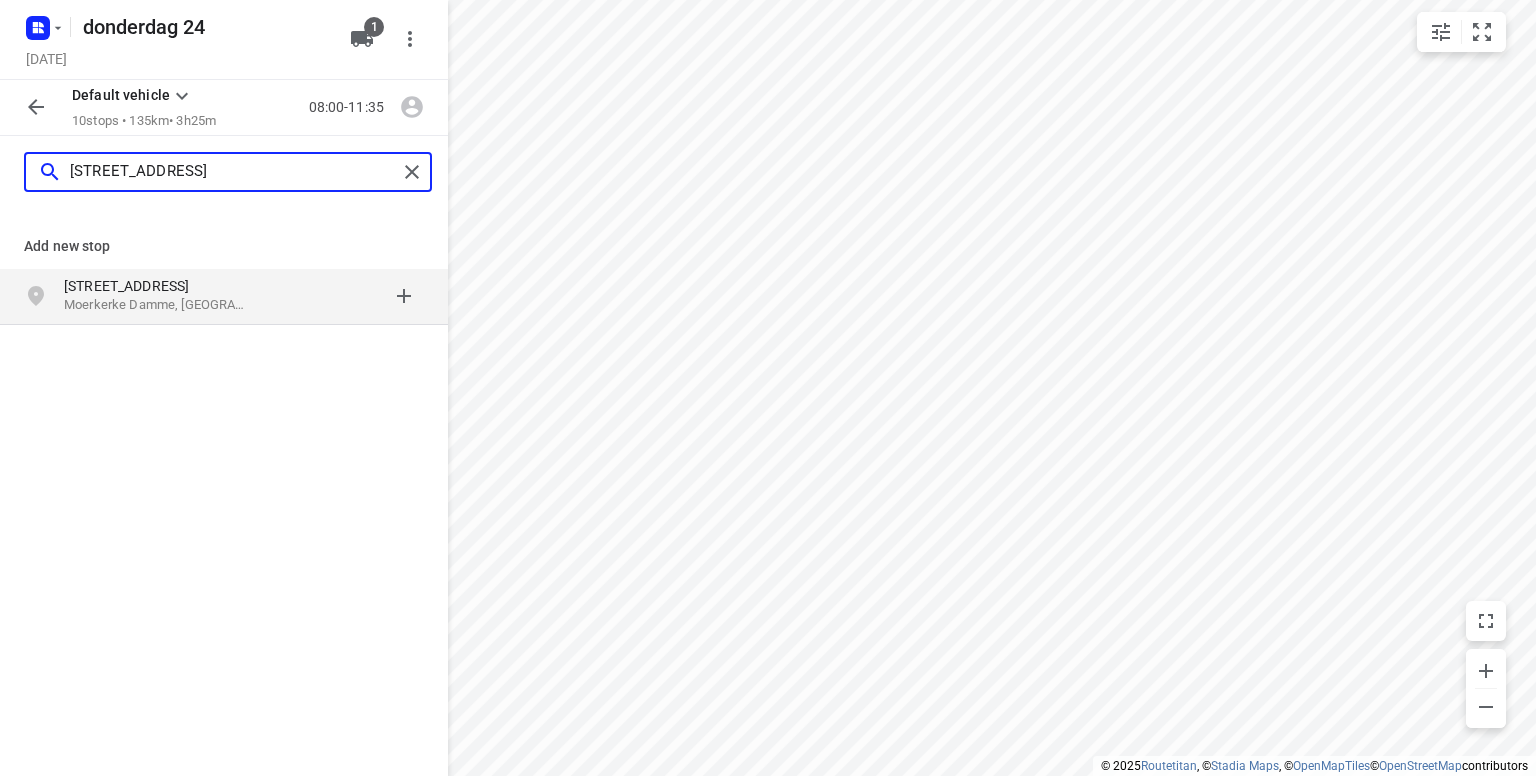 type on "[STREET_ADDRESS]" 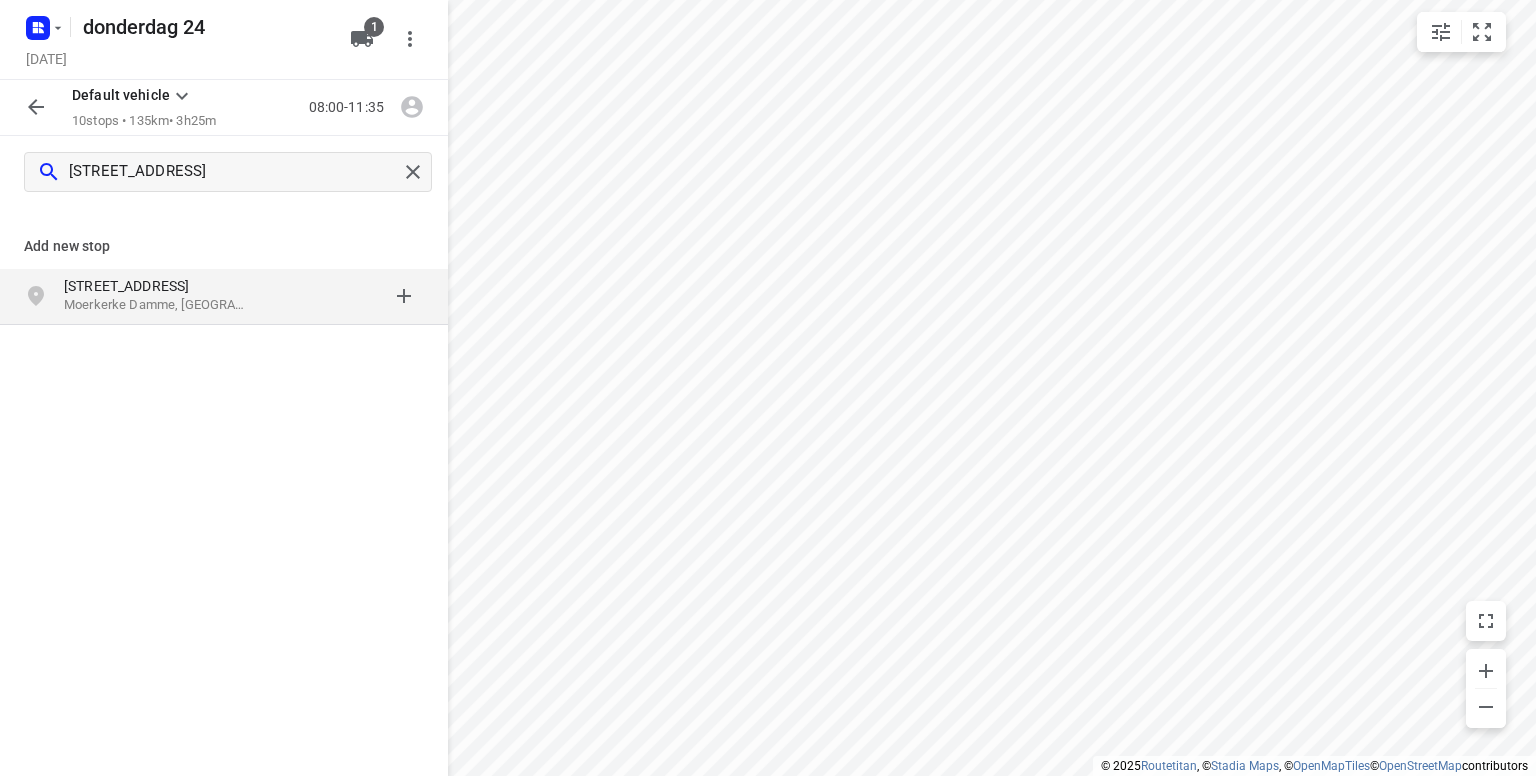 click on "[STREET_ADDRESS]" at bounding box center (156, 286) 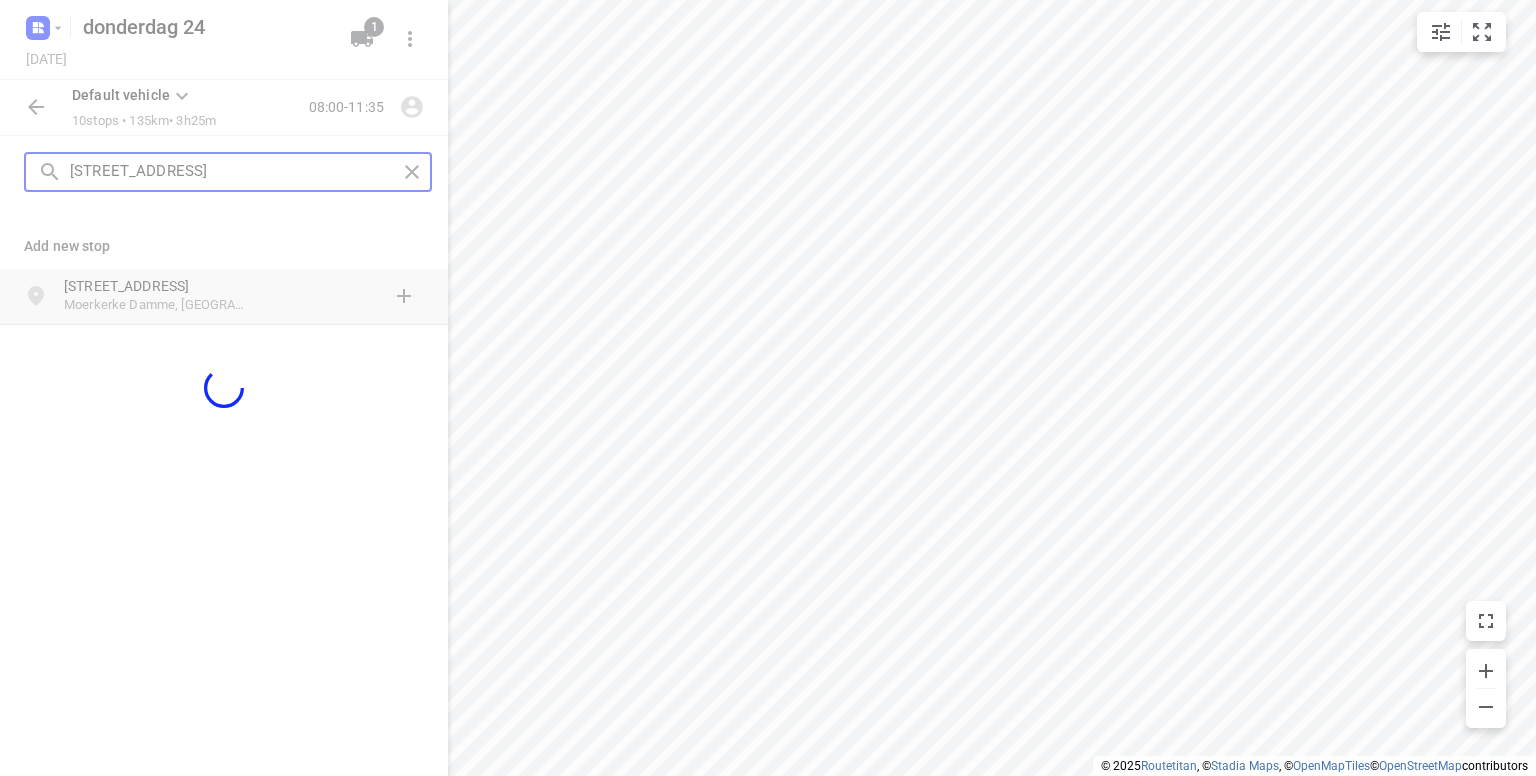 type 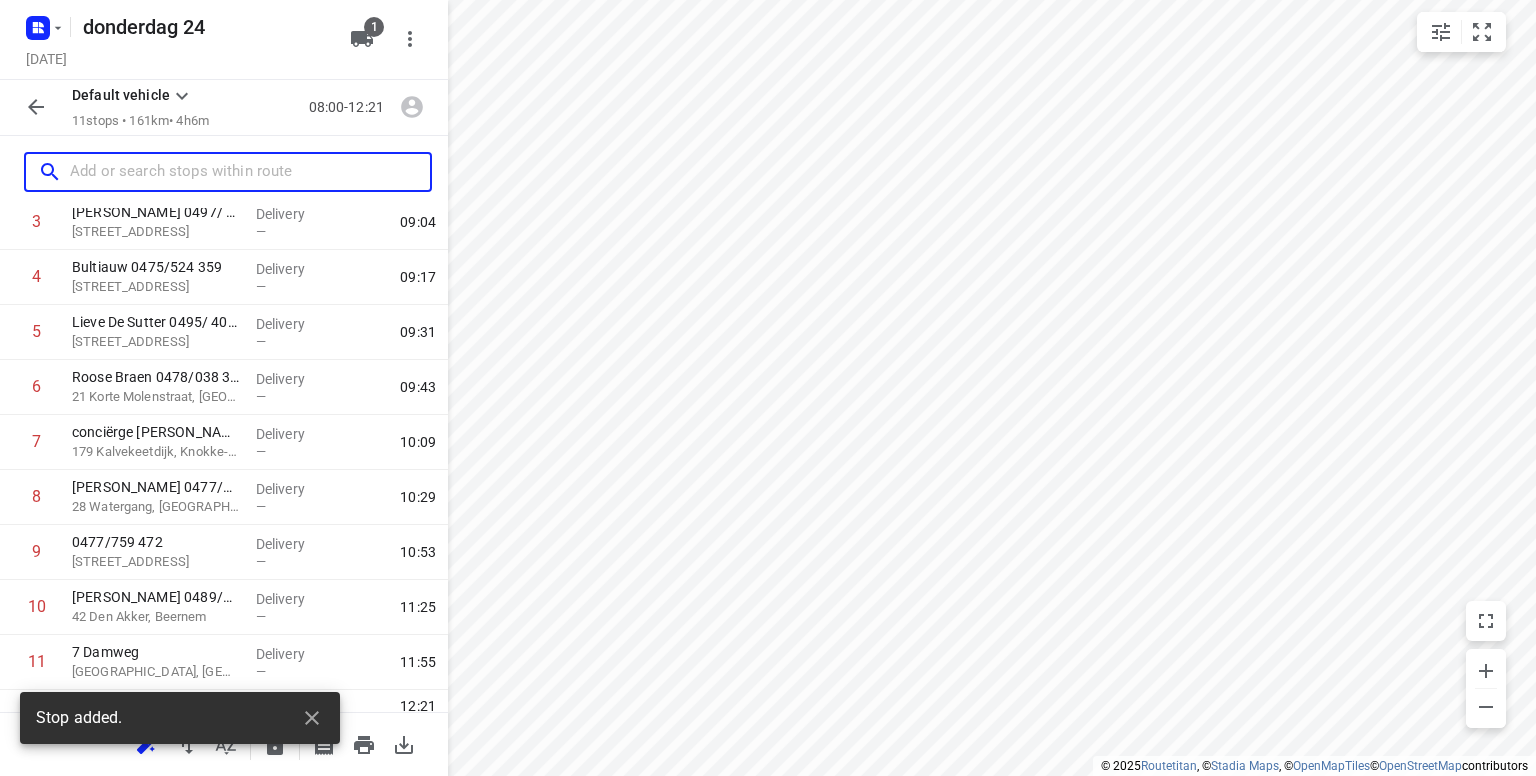 scroll, scrollTop: 256, scrollLeft: 0, axis: vertical 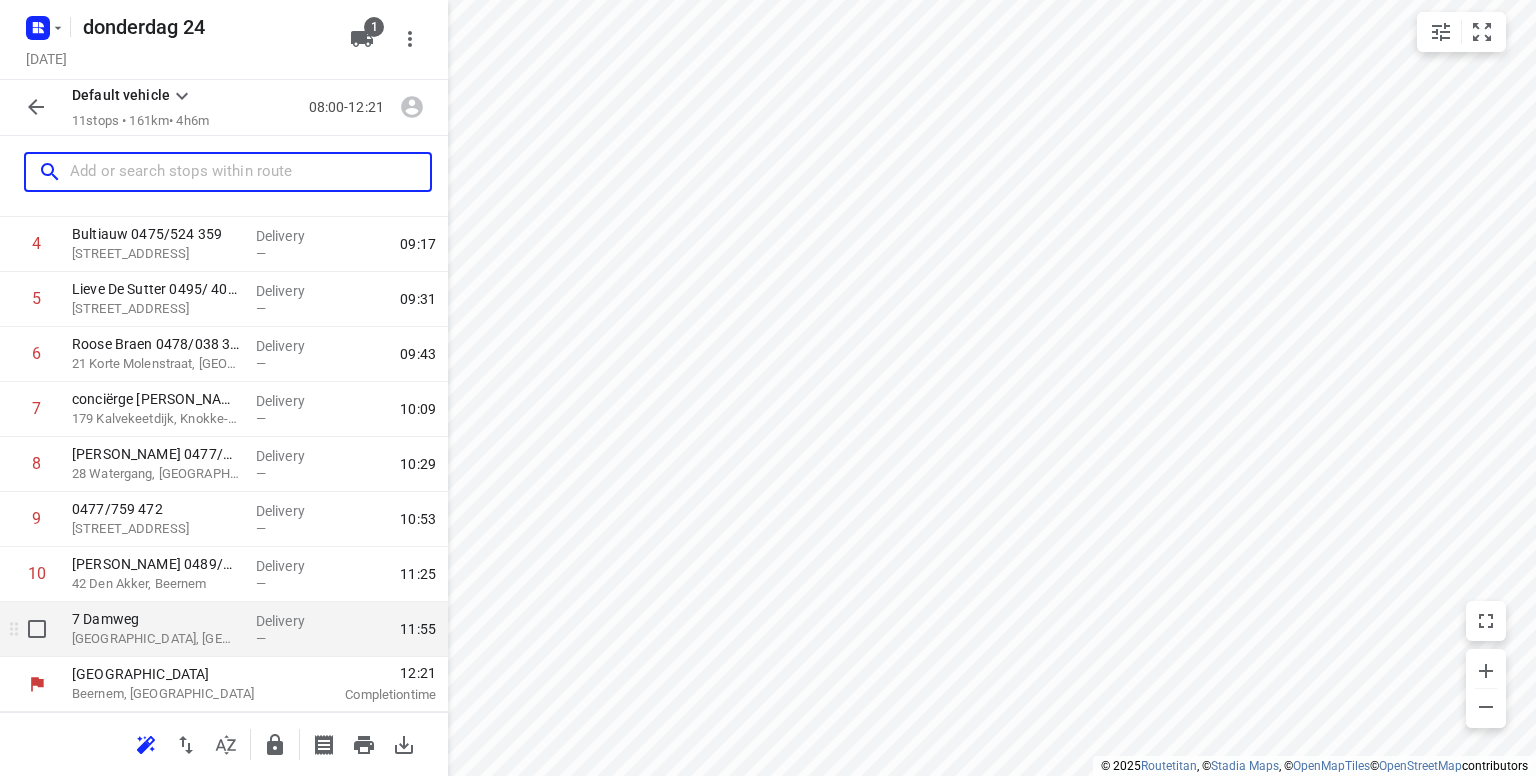 click on "[GEOGRAPHIC_DATA], [GEOGRAPHIC_DATA]" at bounding box center [156, 639] 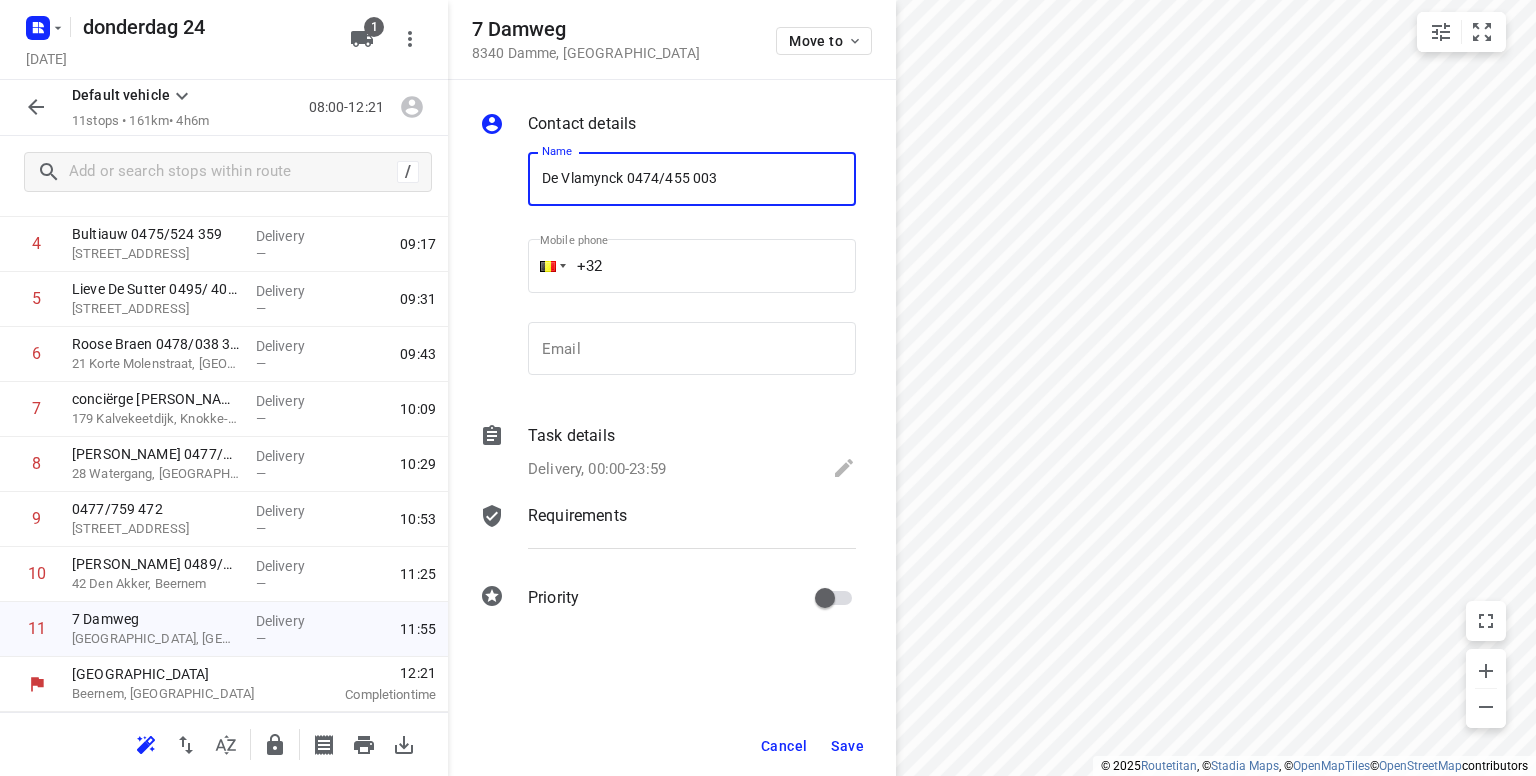 type on "De Vlamynck 0474/455 003" 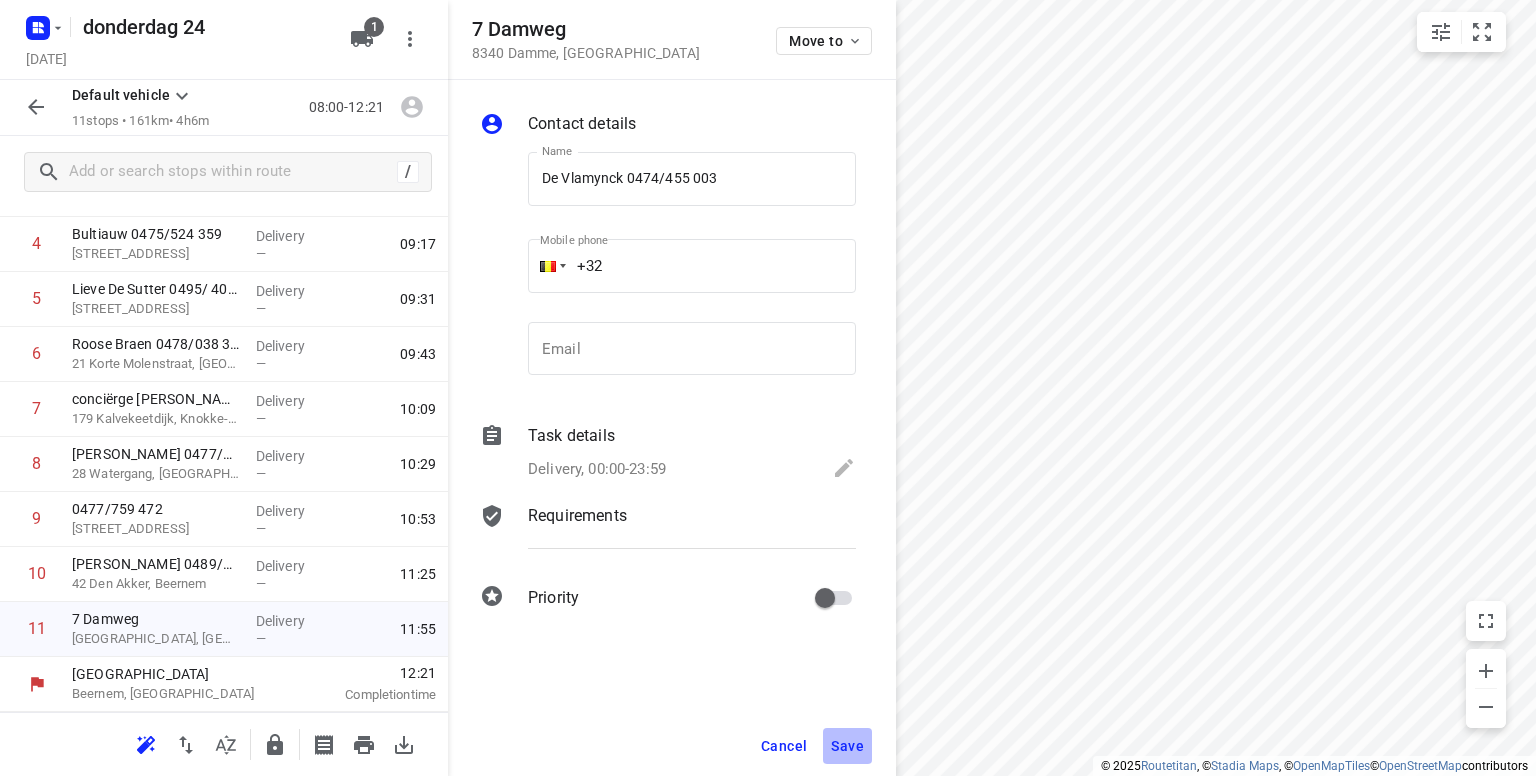 click on "Save" at bounding box center [847, 746] 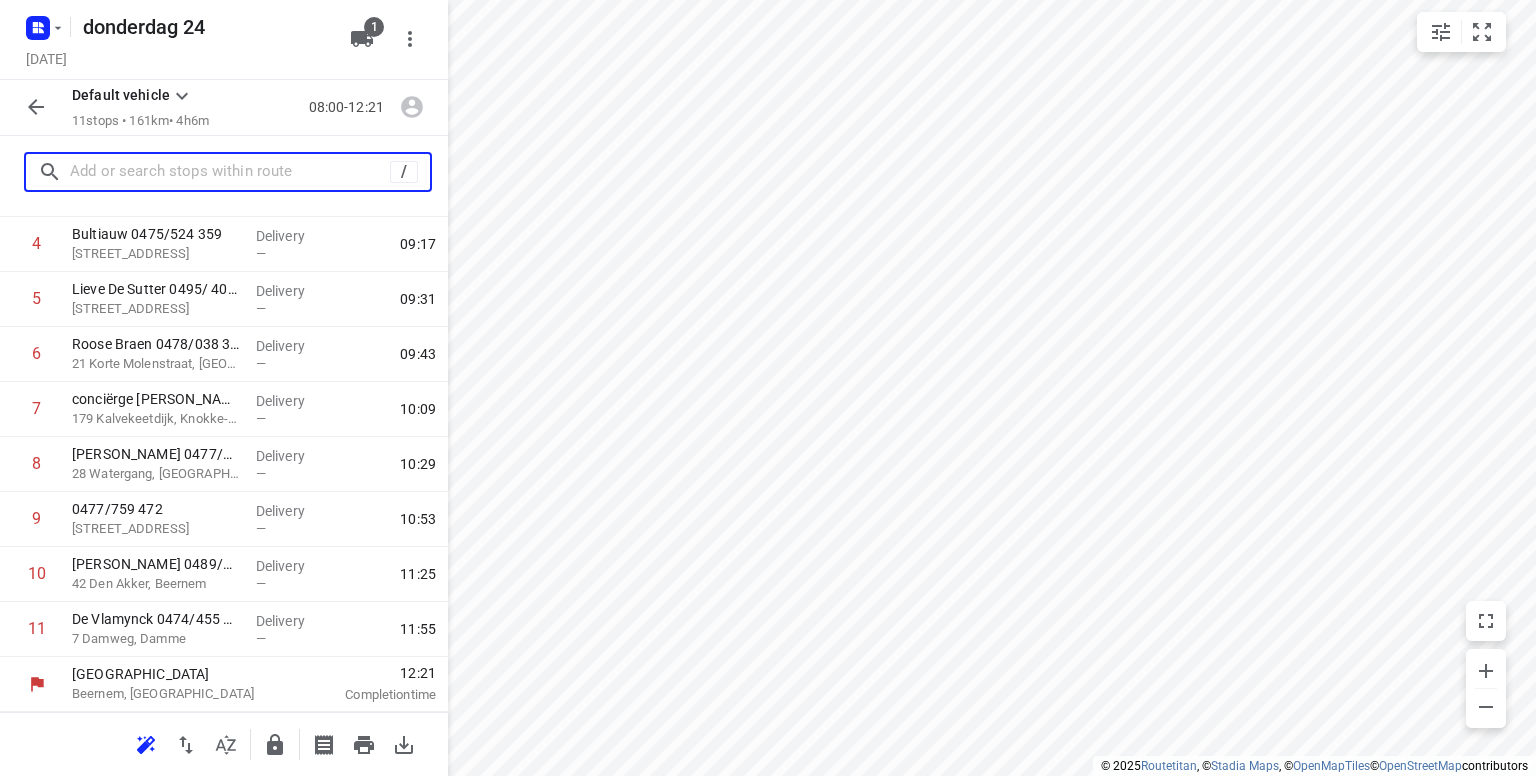 click at bounding box center [230, 172] 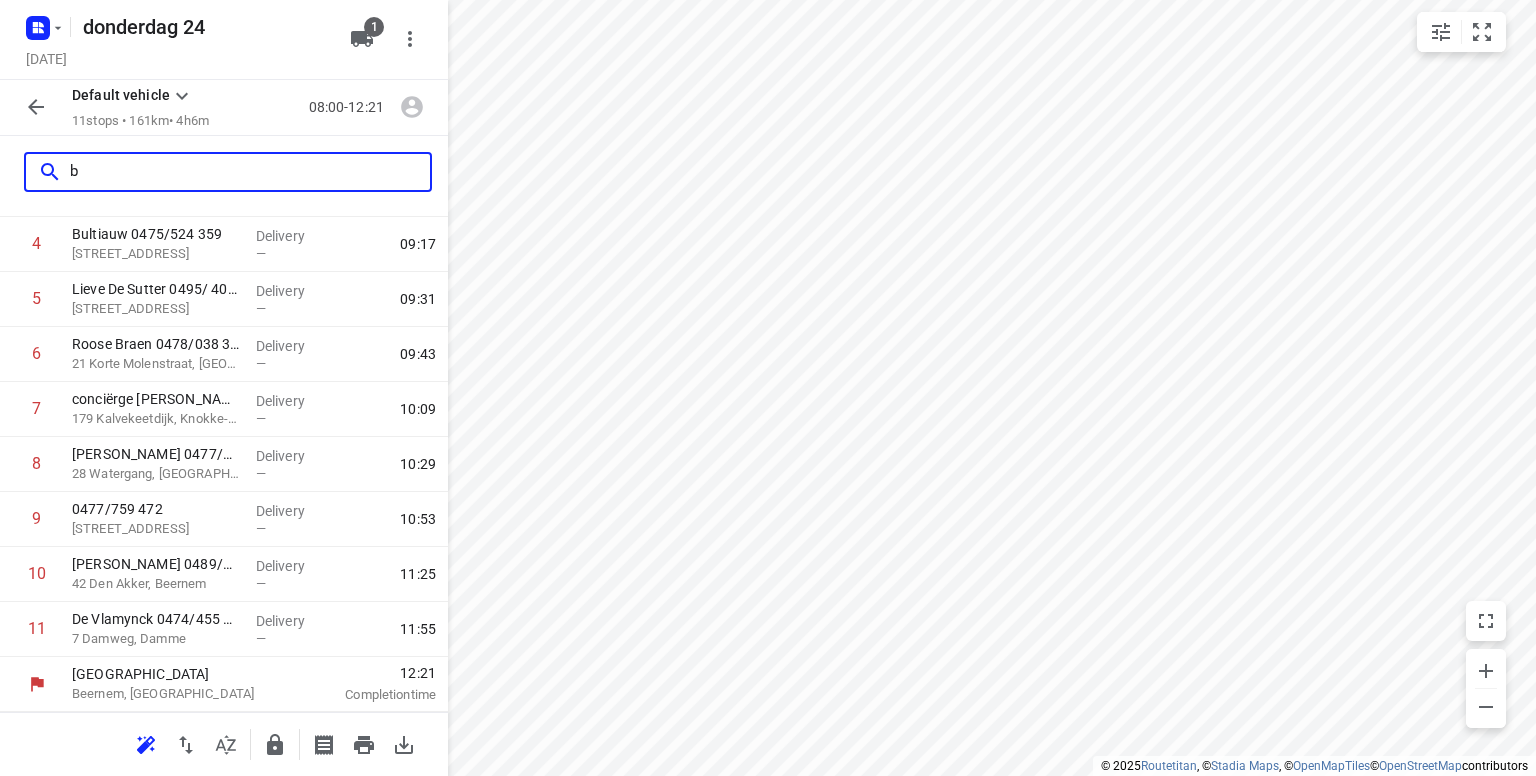 scroll, scrollTop: 0, scrollLeft: 0, axis: both 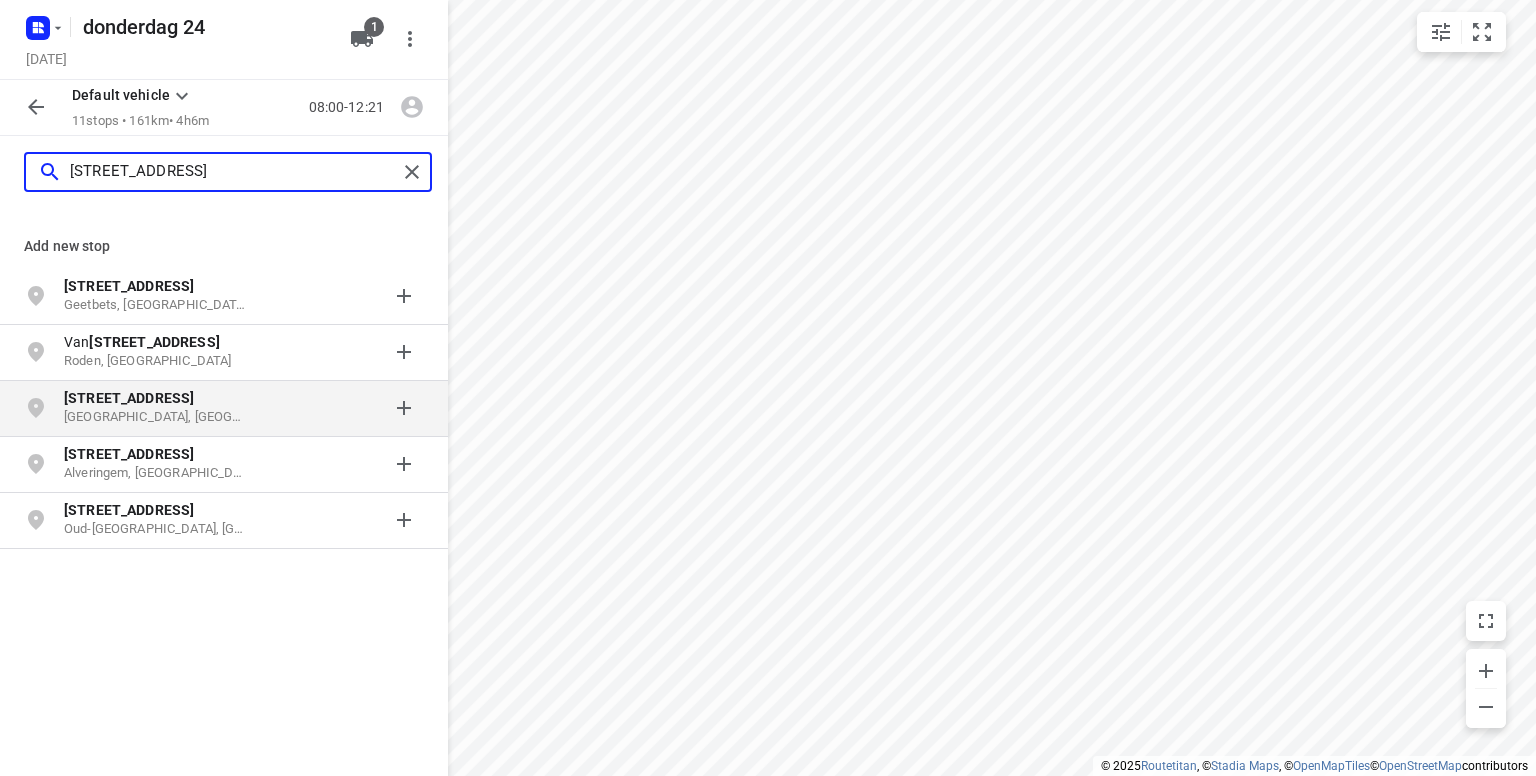 type on "[STREET_ADDRESS]" 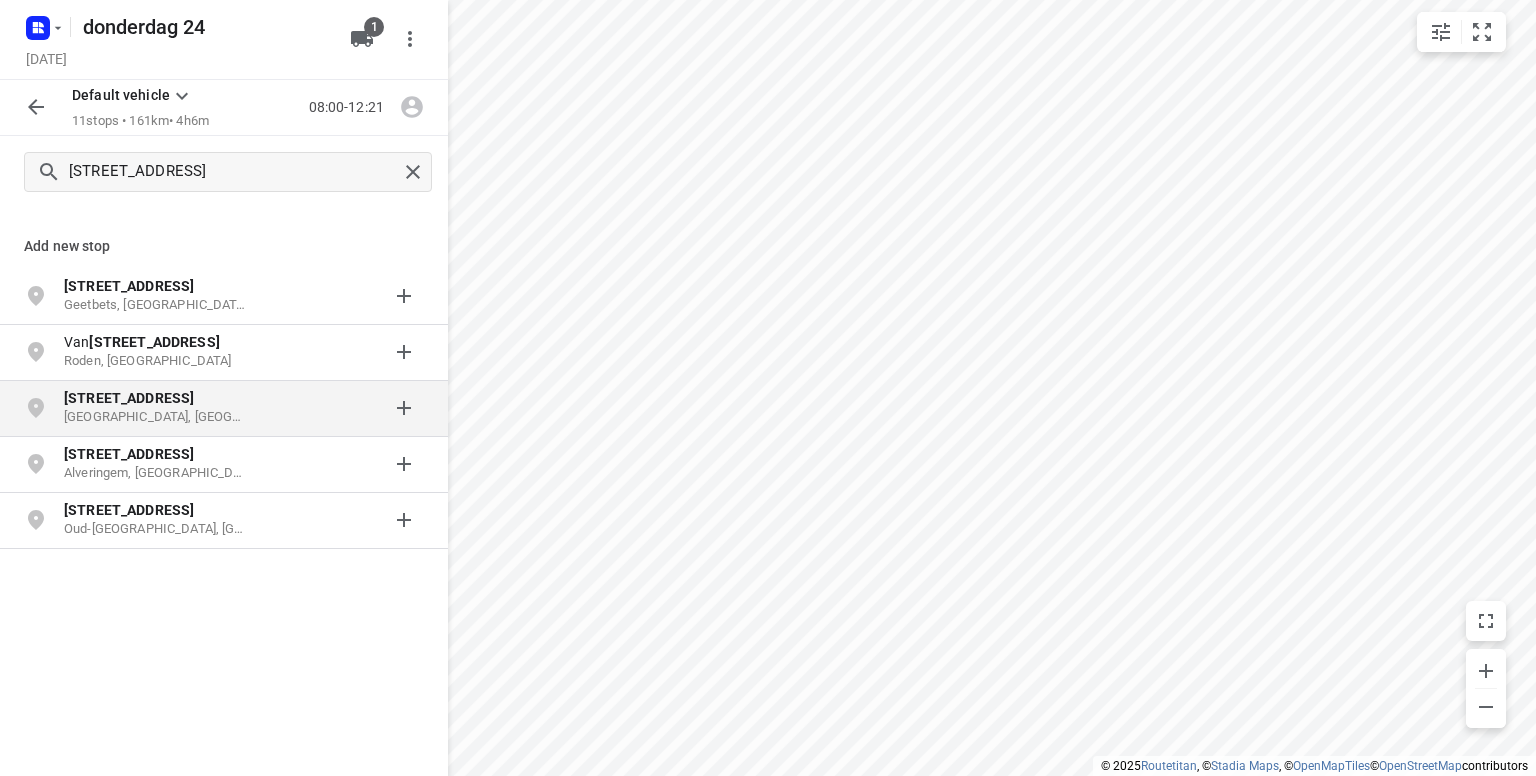 click on "[GEOGRAPHIC_DATA], [GEOGRAPHIC_DATA]" at bounding box center [156, 417] 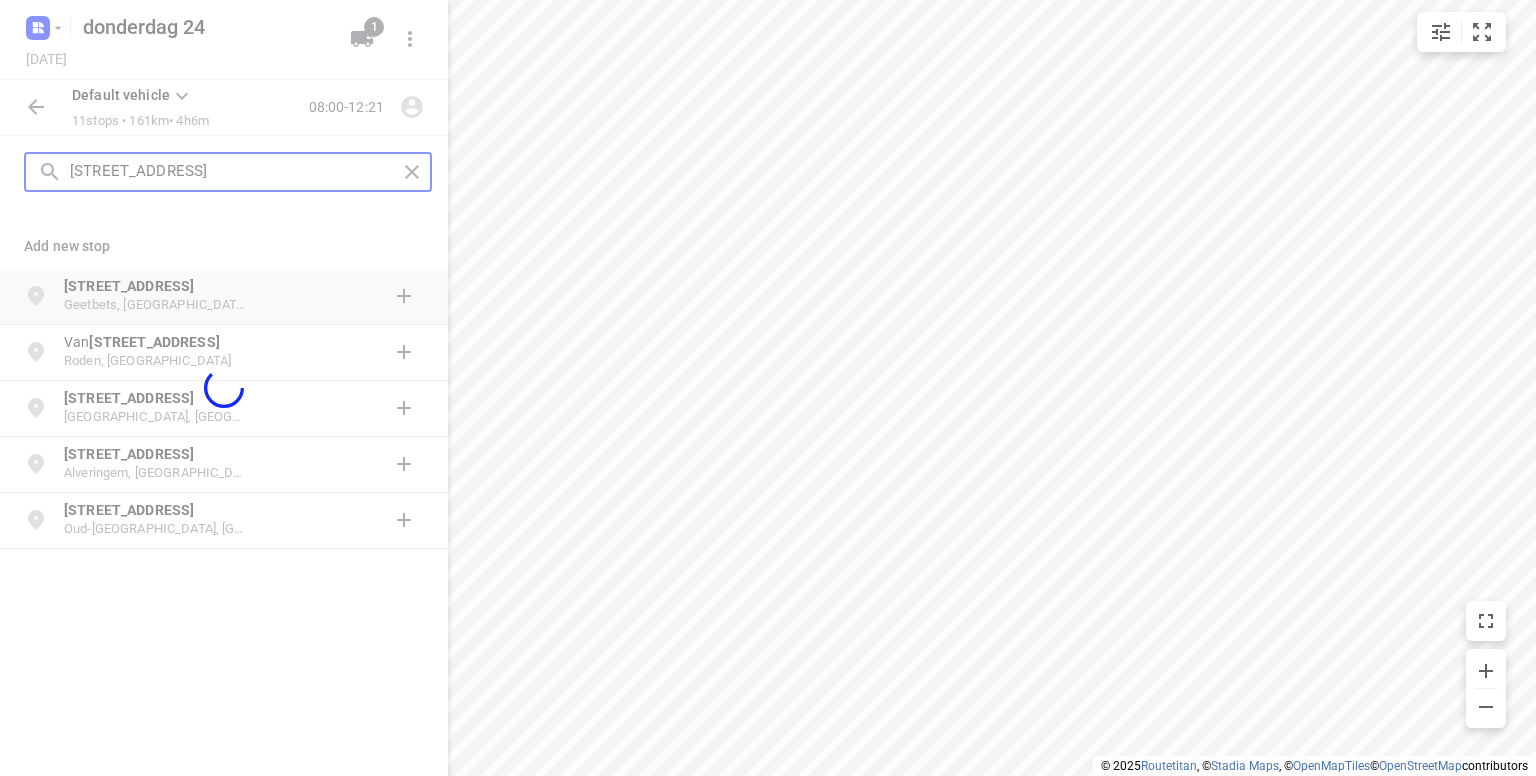 type 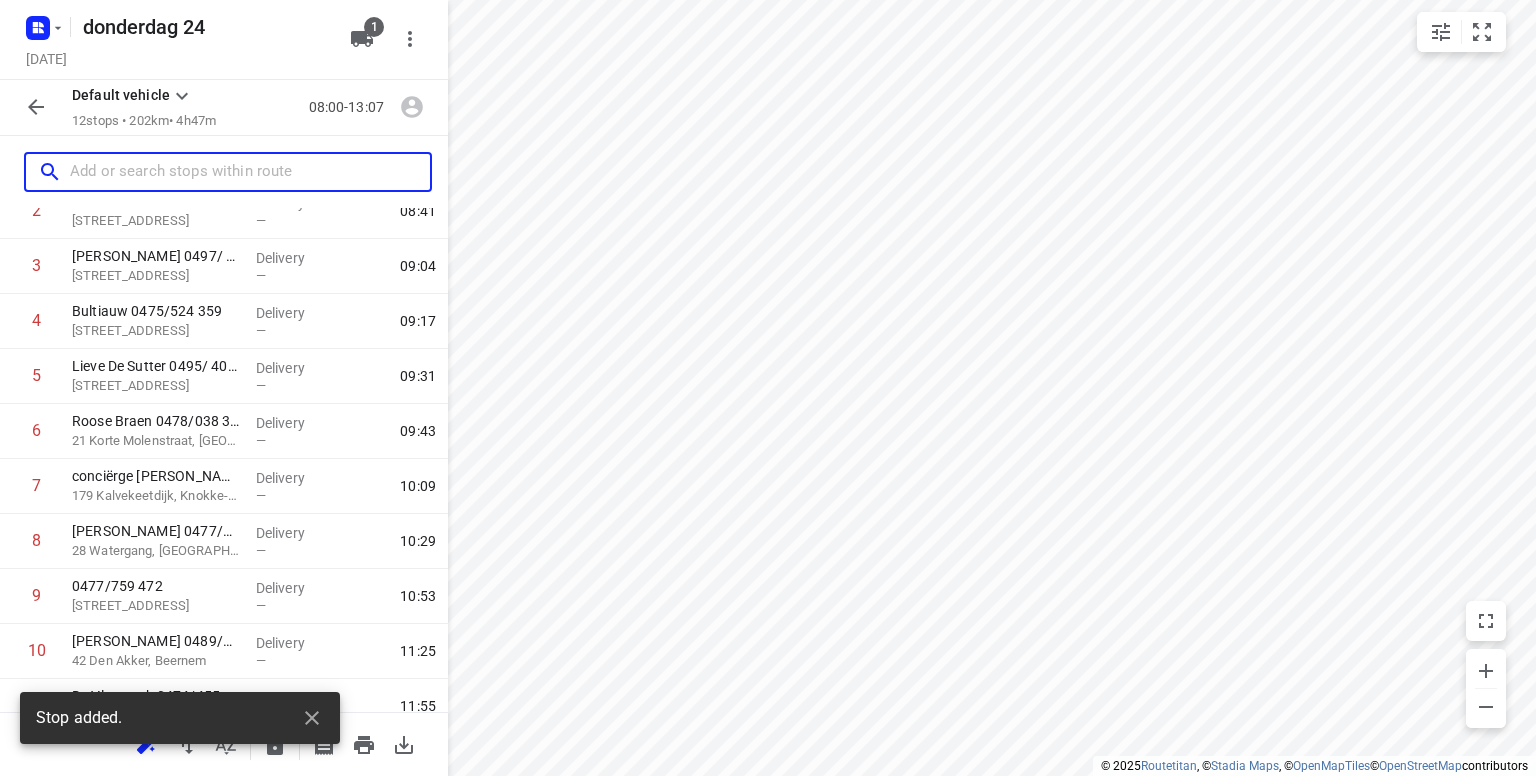 scroll, scrollTop: 310, scrollLeft: 0, axis: vertical 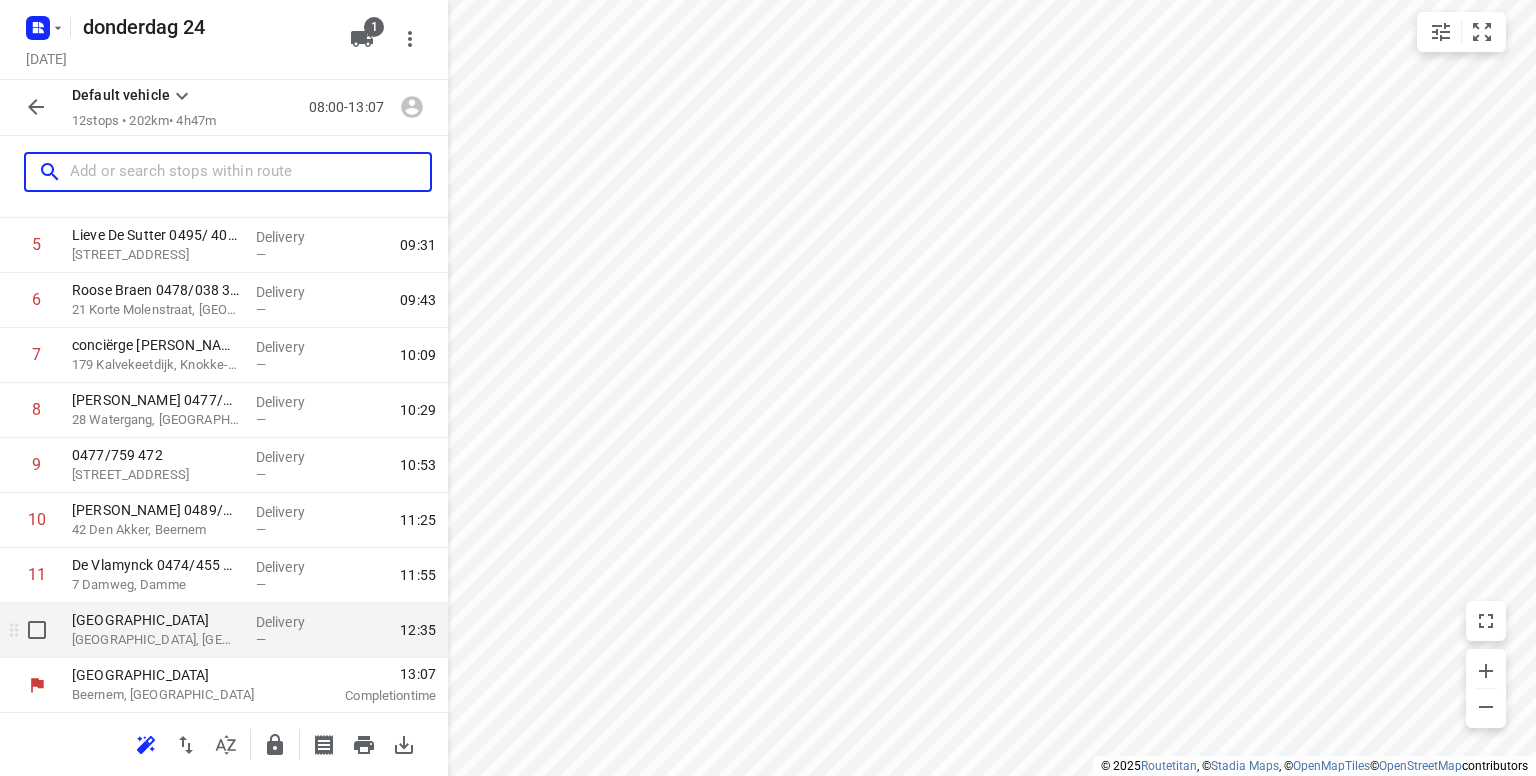 click on "[GEOGRAPHIC_DATA]" at bounding box center (156, 620) 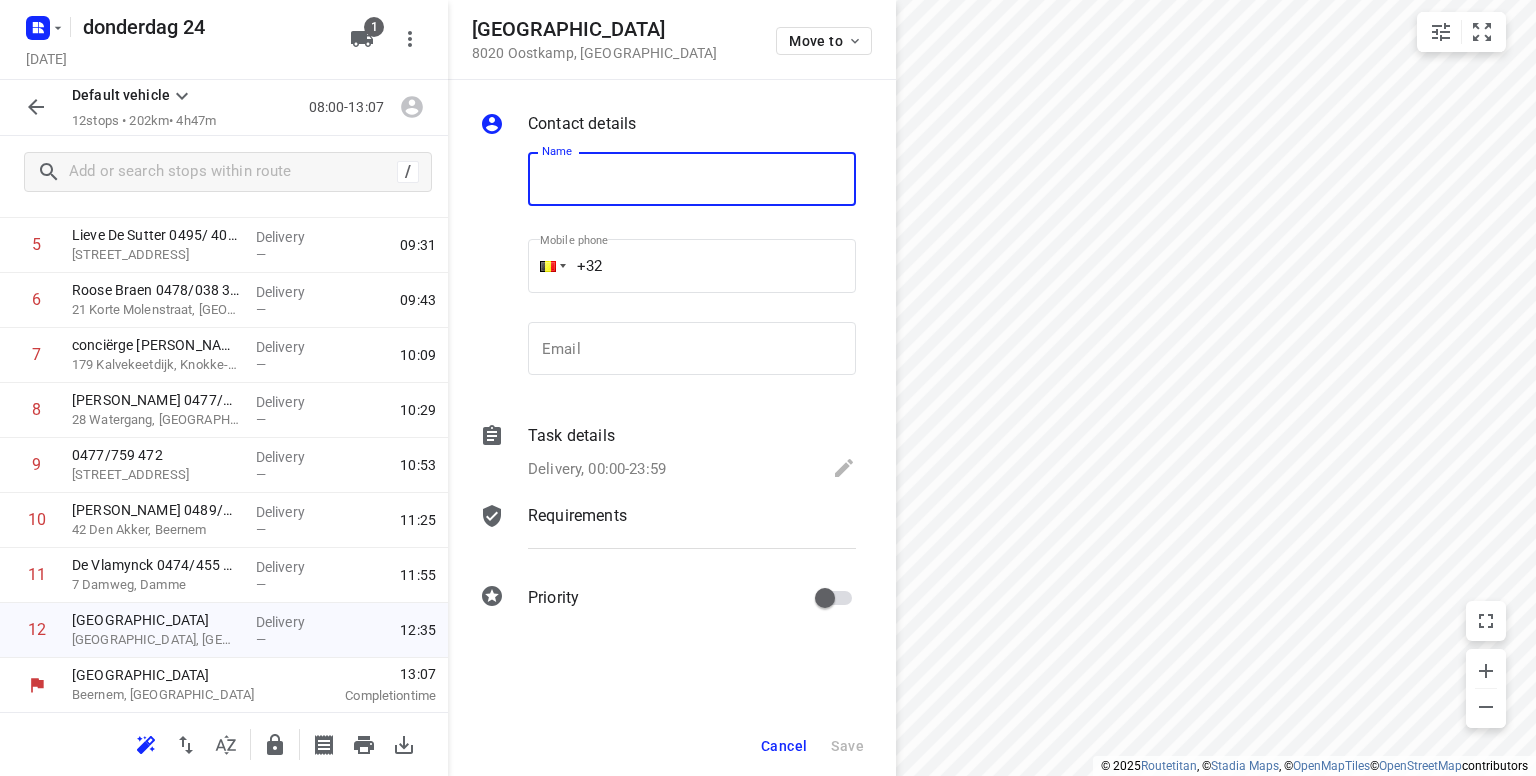 click at bounding box center [692, 179] 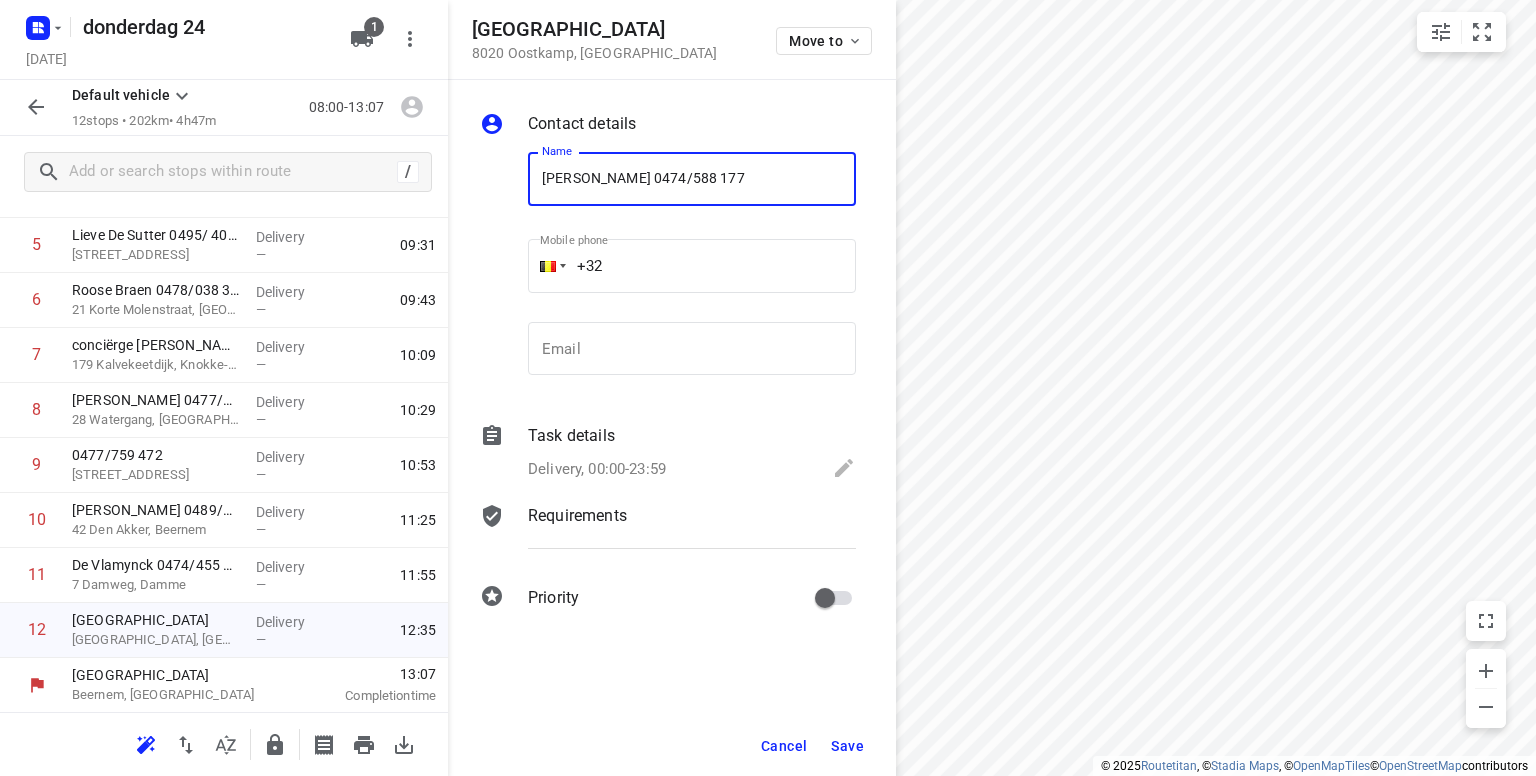 type on "[PERSON_NAME] 0474/588 177" 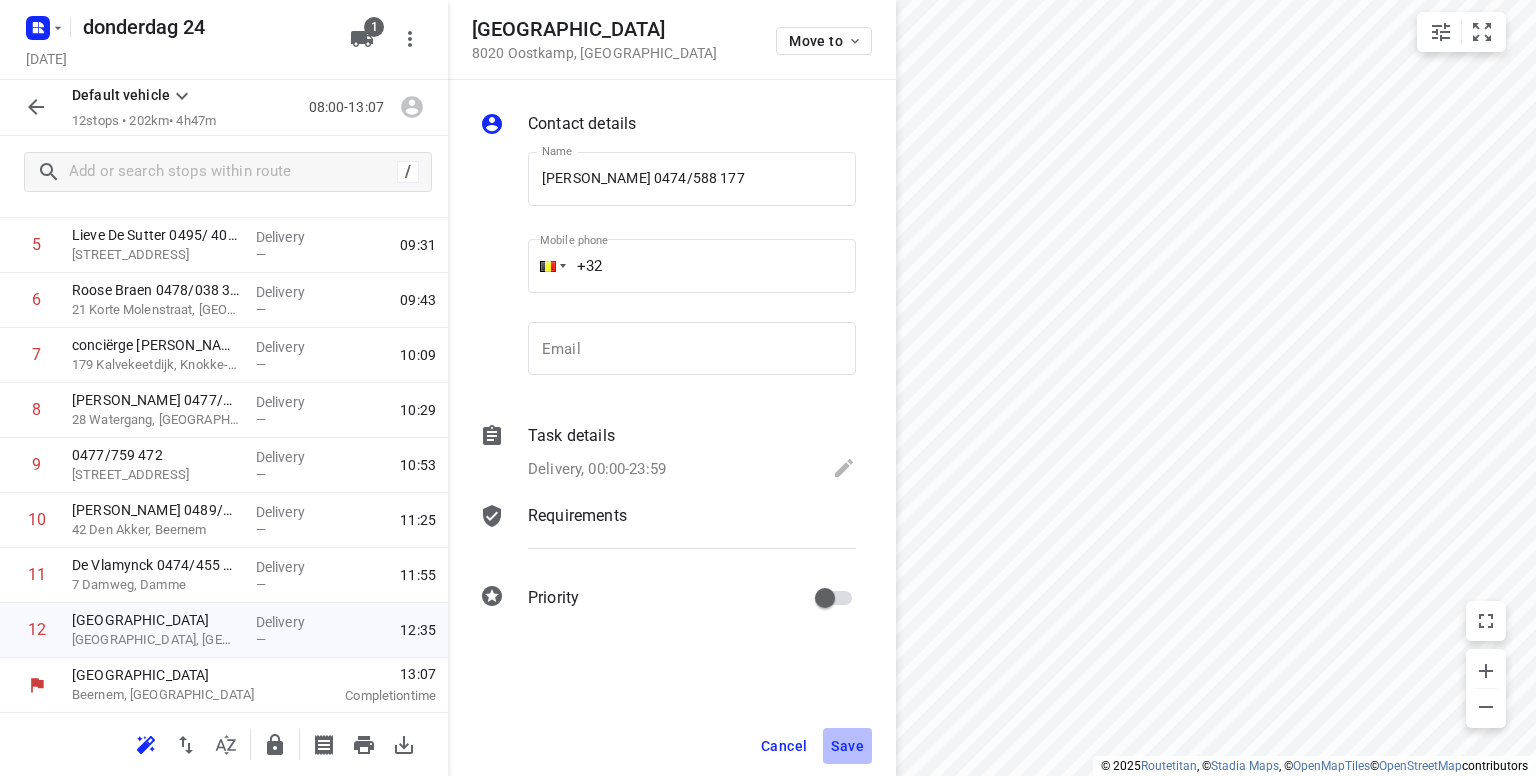 click on "Save" at bounding box center (847, 746) 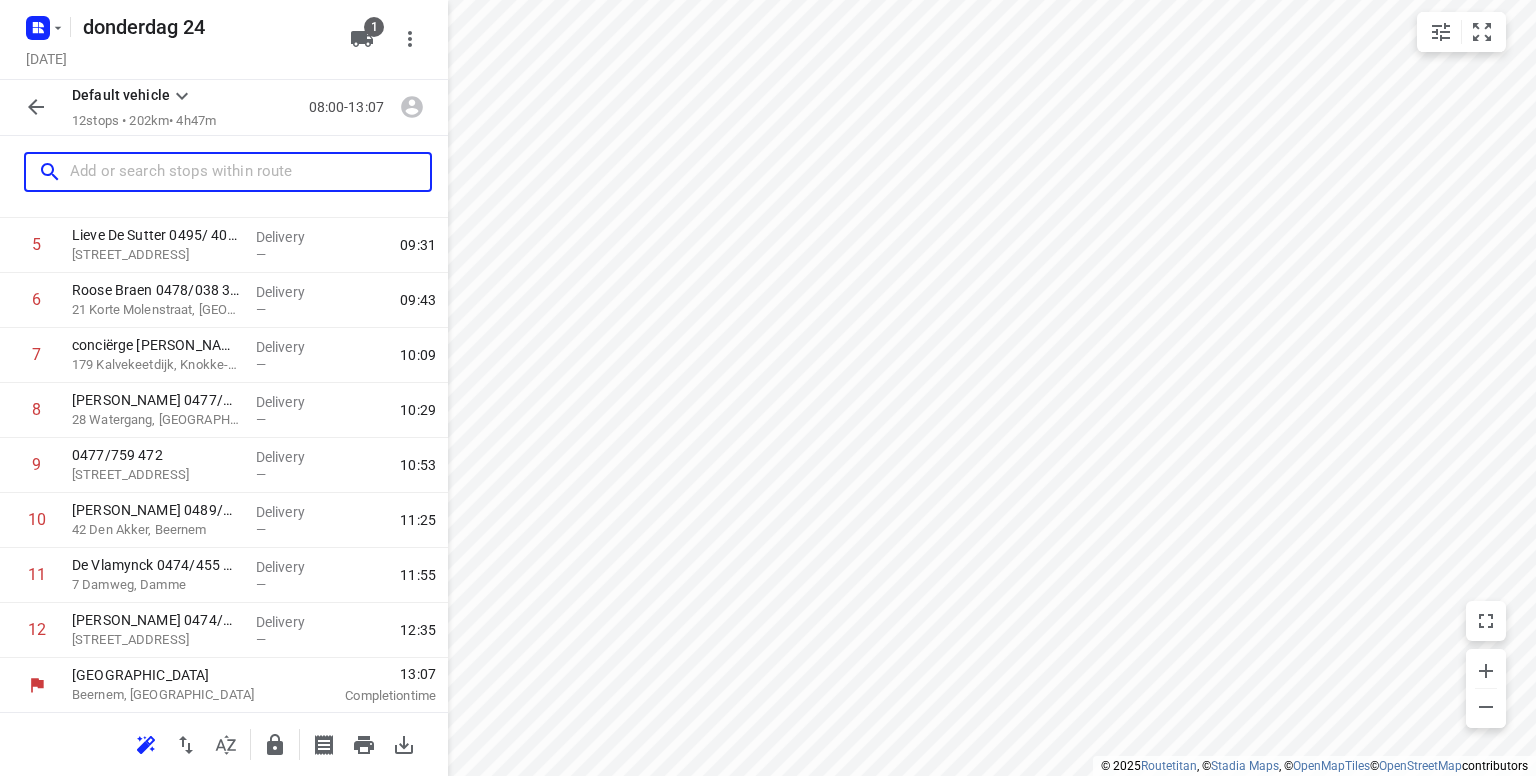 click at bounding box center (250, 172) 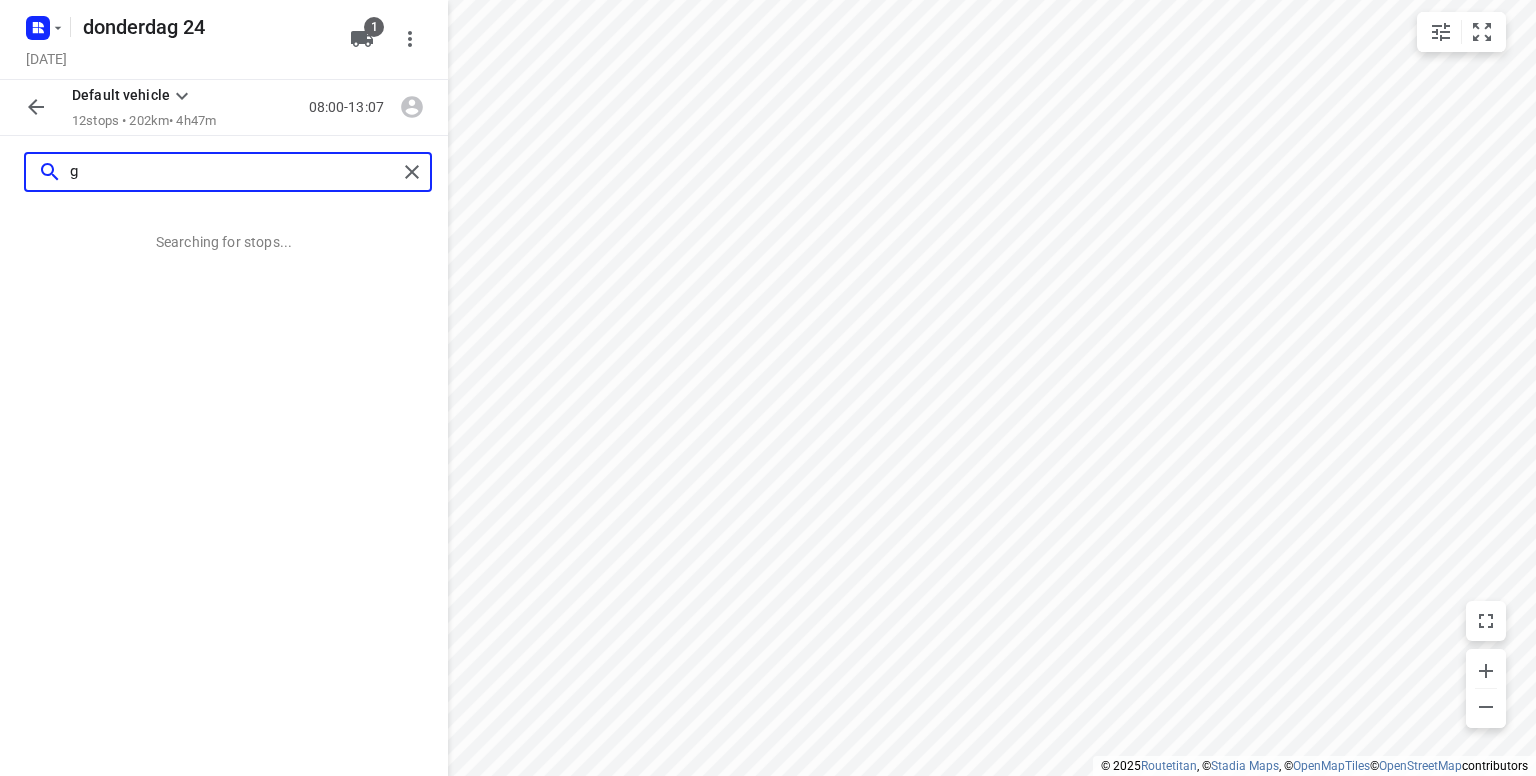 scroll, scrollTop: 0, scrollLeft: 0, axis: both 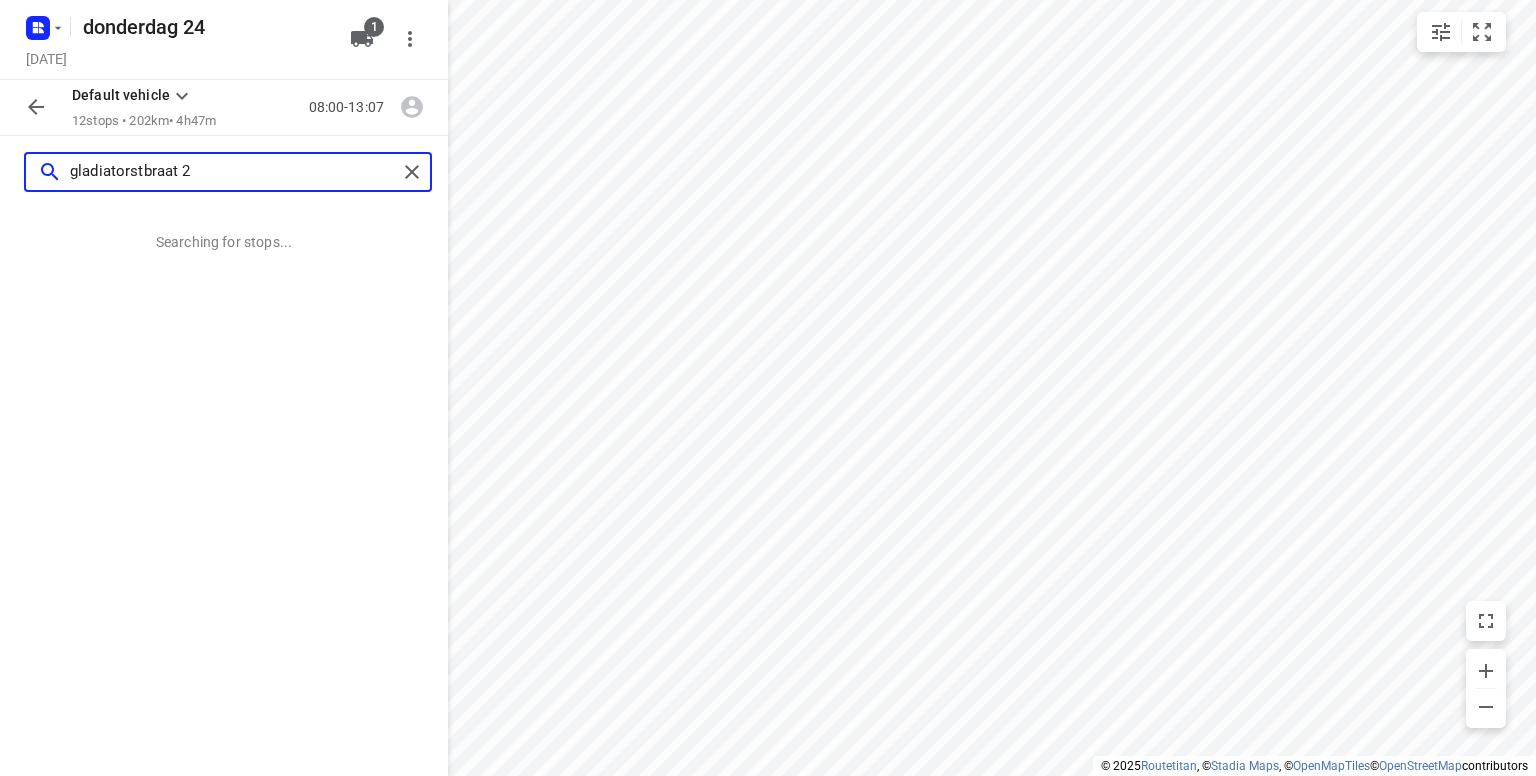click on "gladiatorstbraat 2" at bounding box center [233, 172] 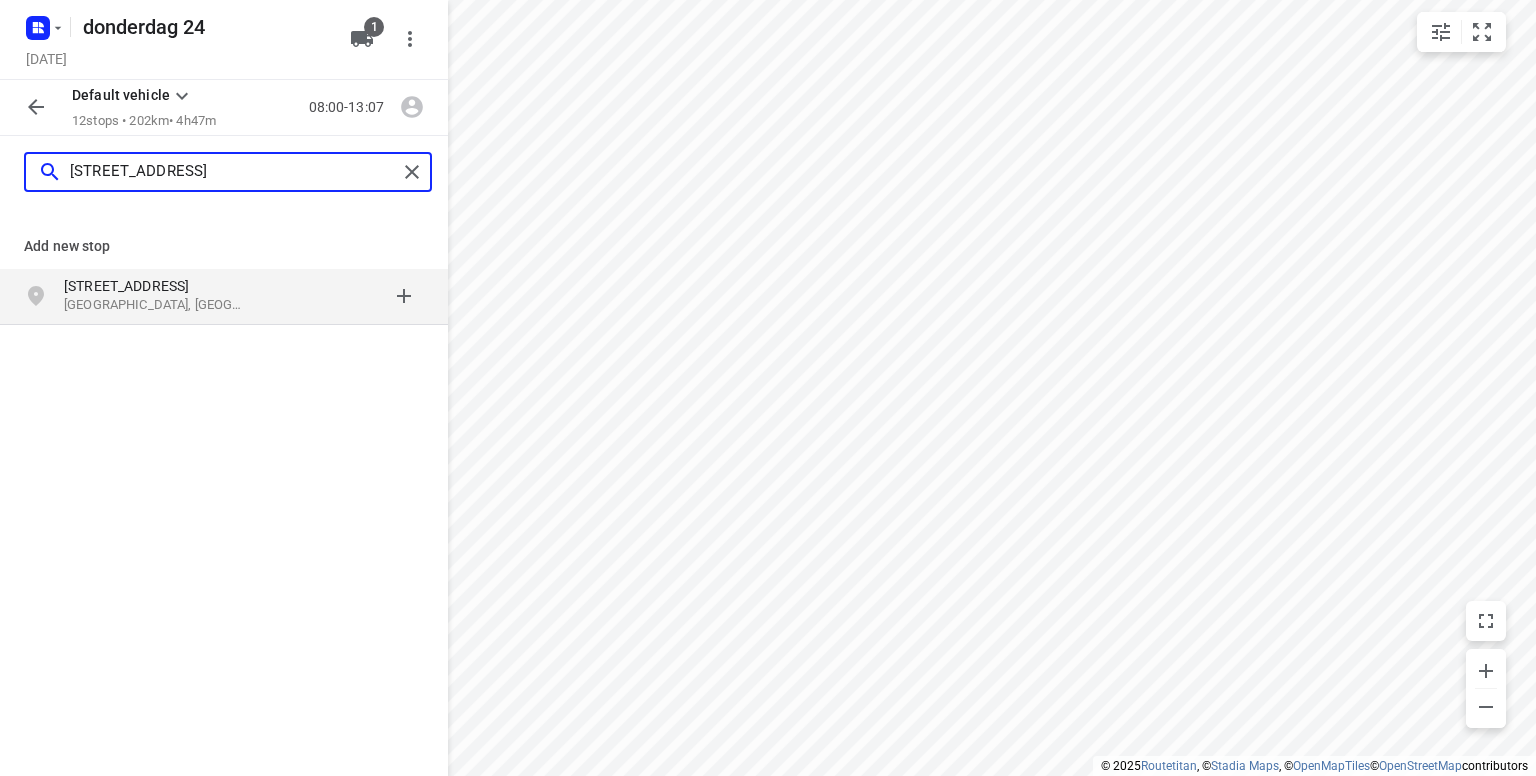 click on "[STREET_ADDRESS]" at bounding box center [233, 172] 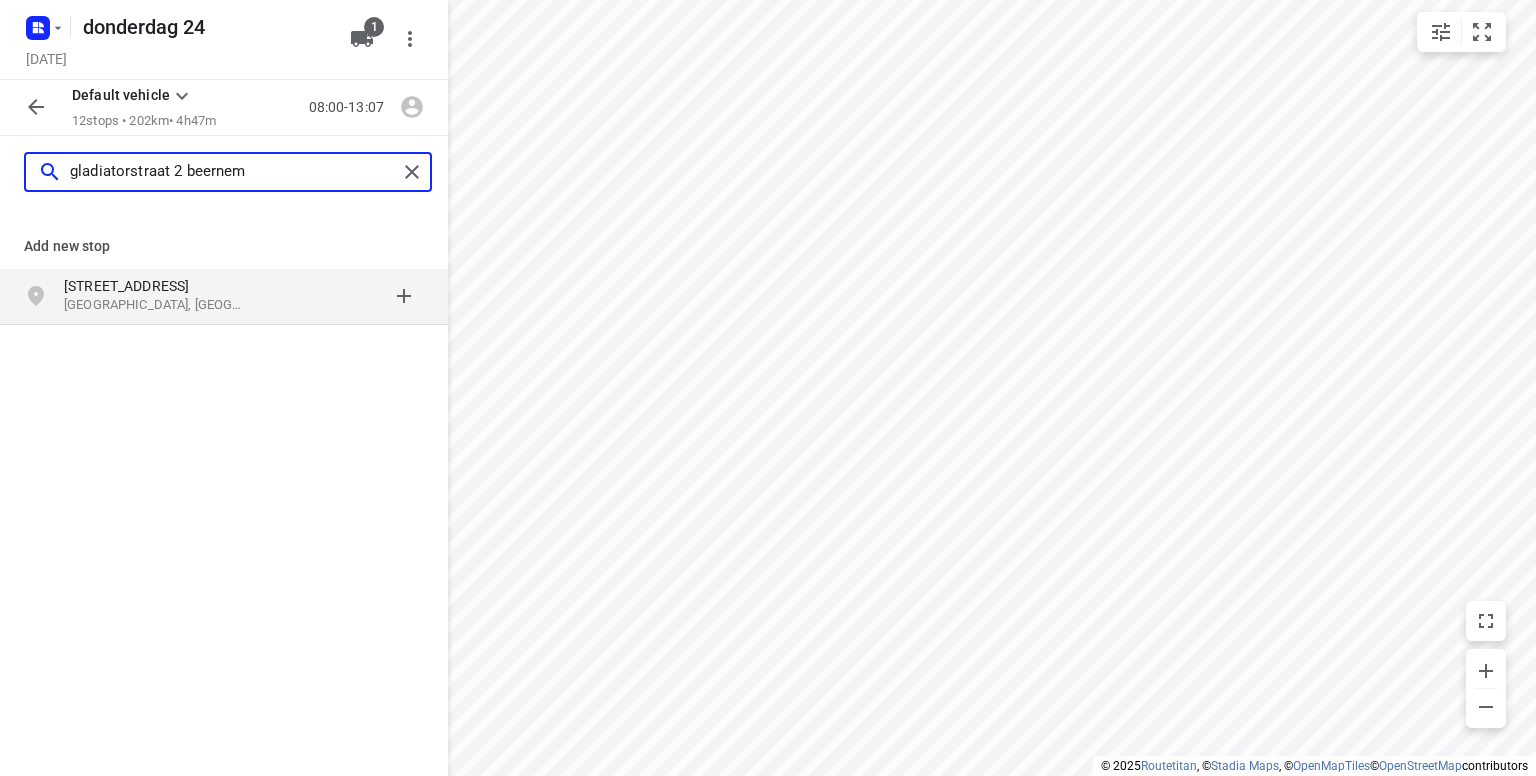 click on "gladiatorstraat 2 beernem" at bounding box center [233, 172] 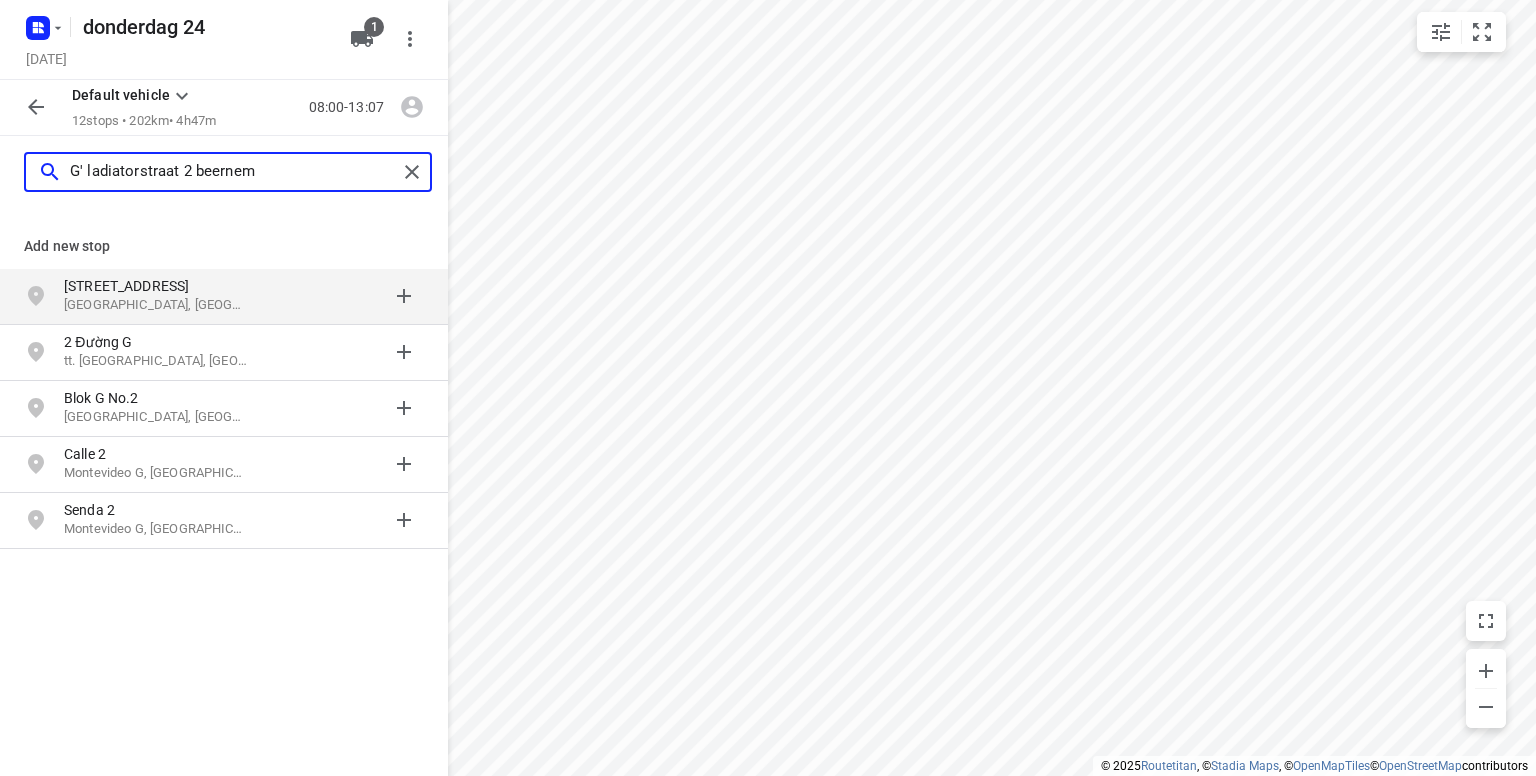 click on "G' ladiatorstraat 2 beernem" at bounding box center [233, 172] 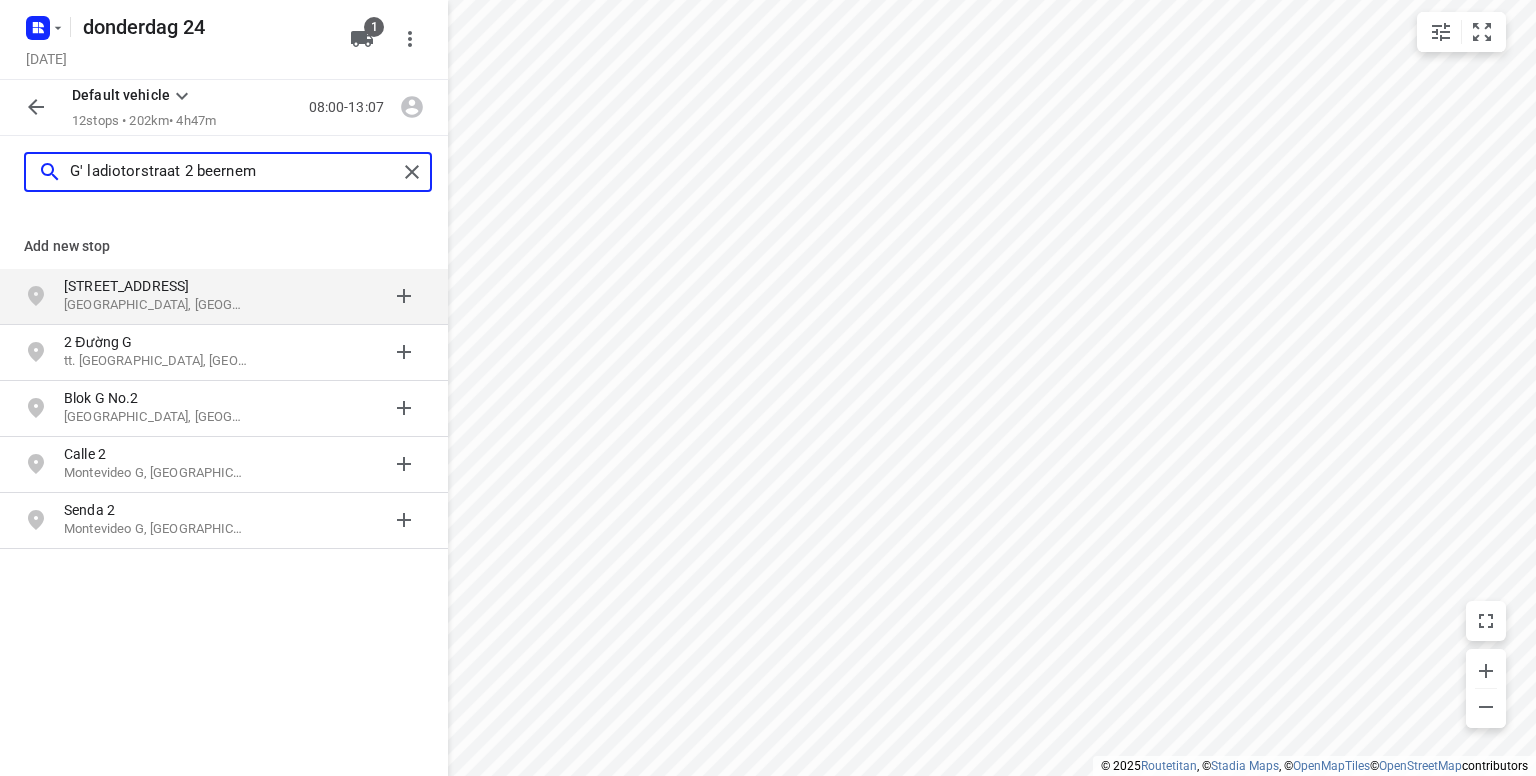 drag, startPoint x: 180, startPoint y: 177, endPoint x: 8, endPoint y: 189, distance: 172.41809 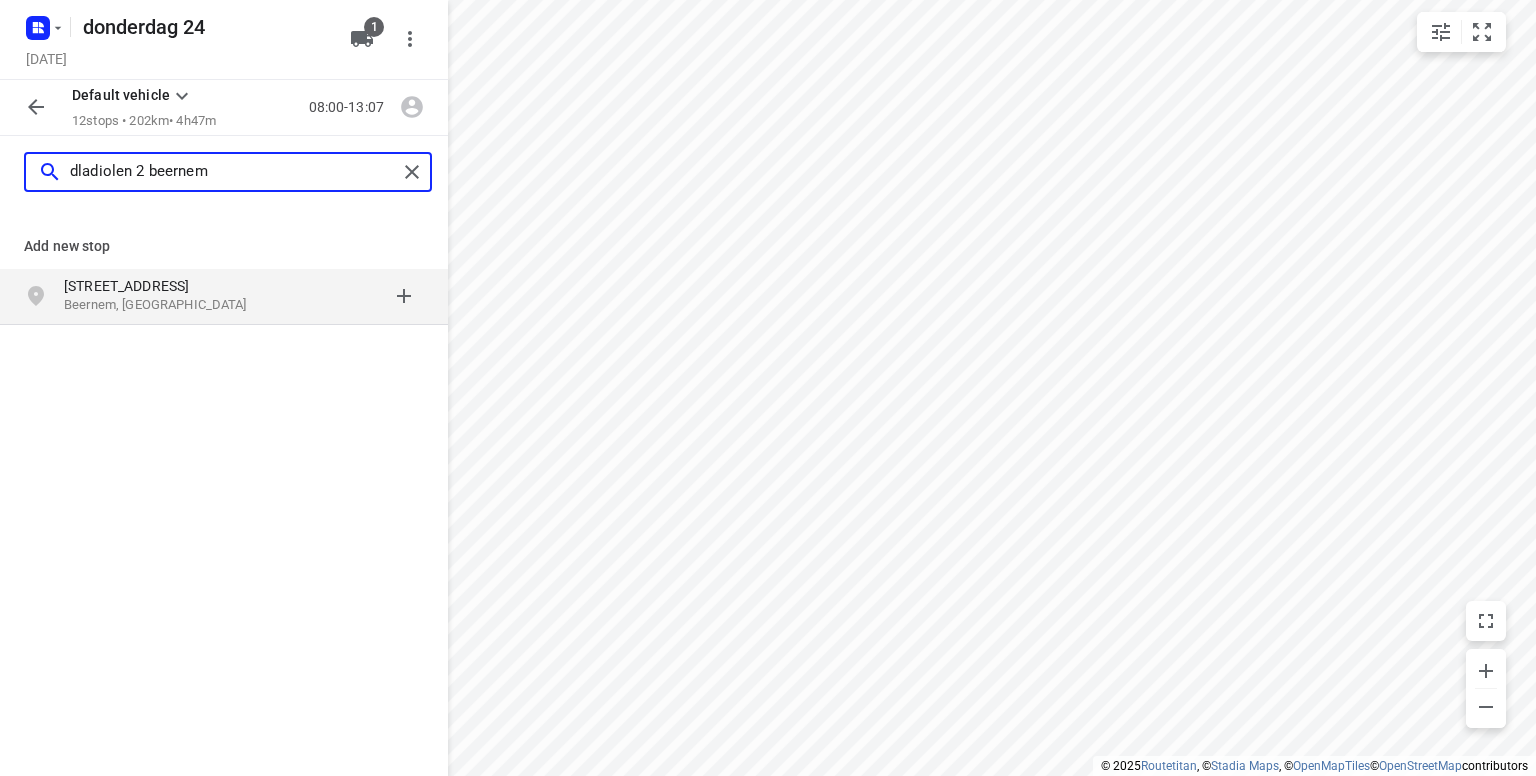type on "dladiolen 2 beernem" 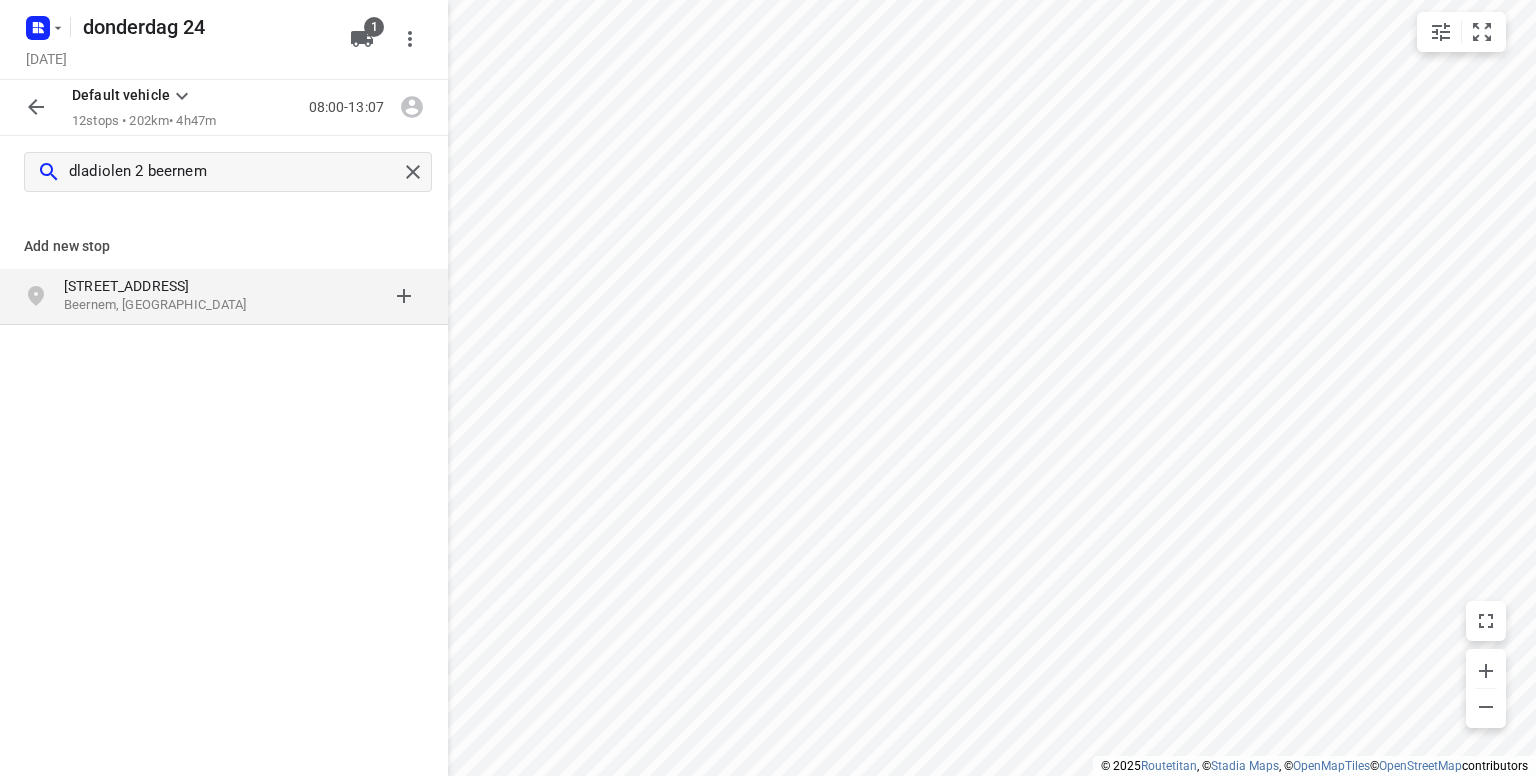 click on "Beernem, [GEOGRAPHIC_DATA]" at bounding box center [156, 305] 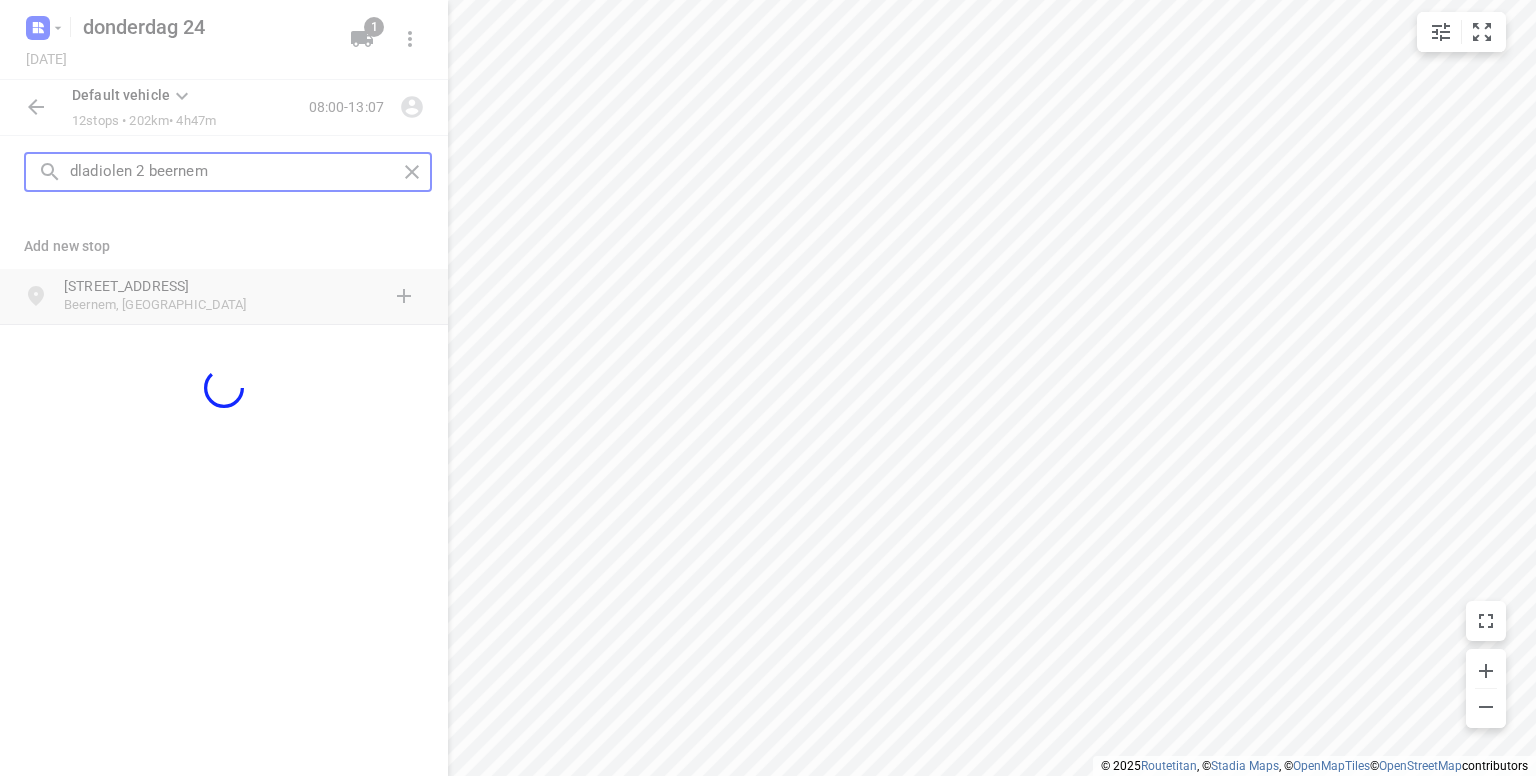 type 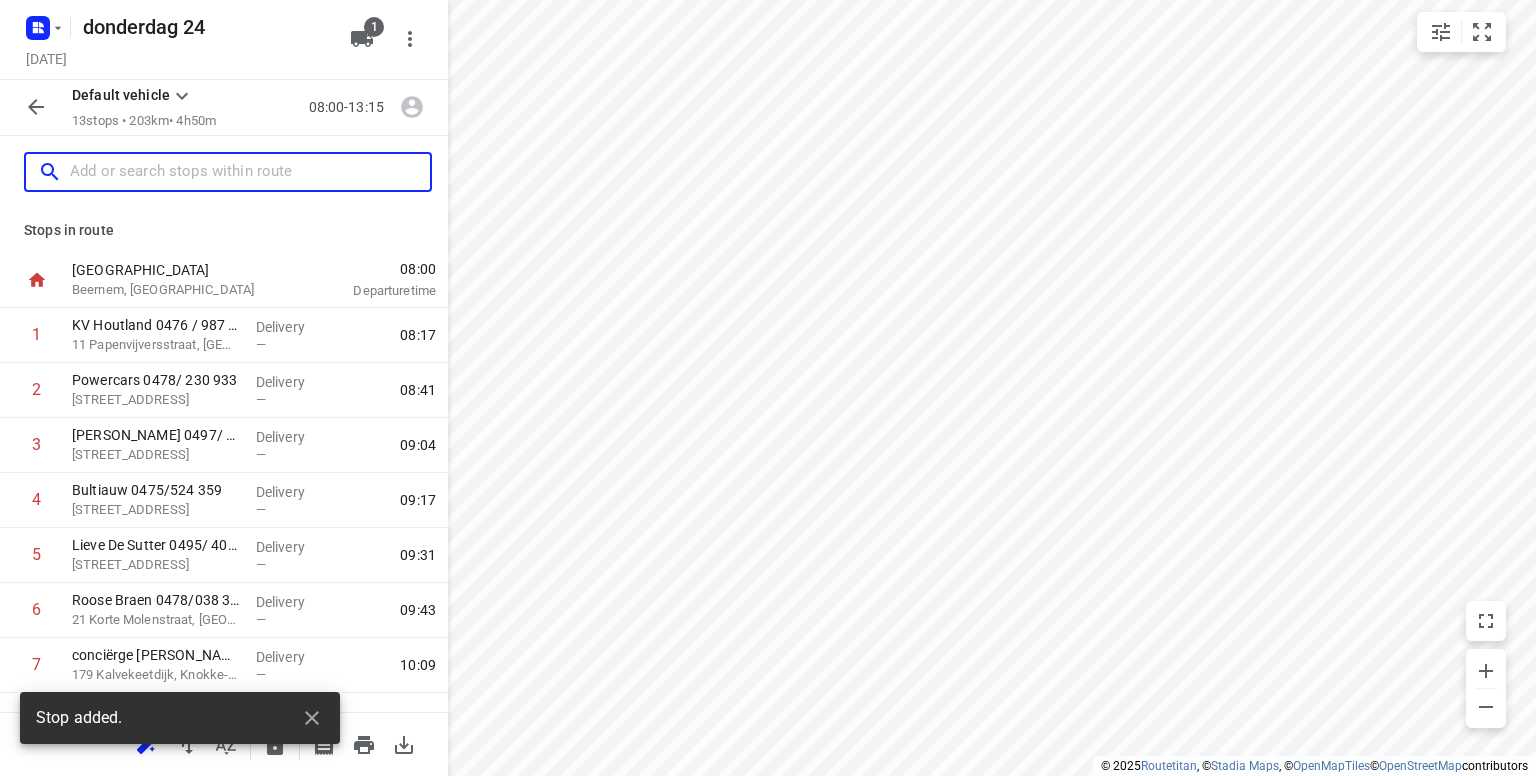 scroll, scrollTop: 365, scrollLeft: 0, axis: vertical 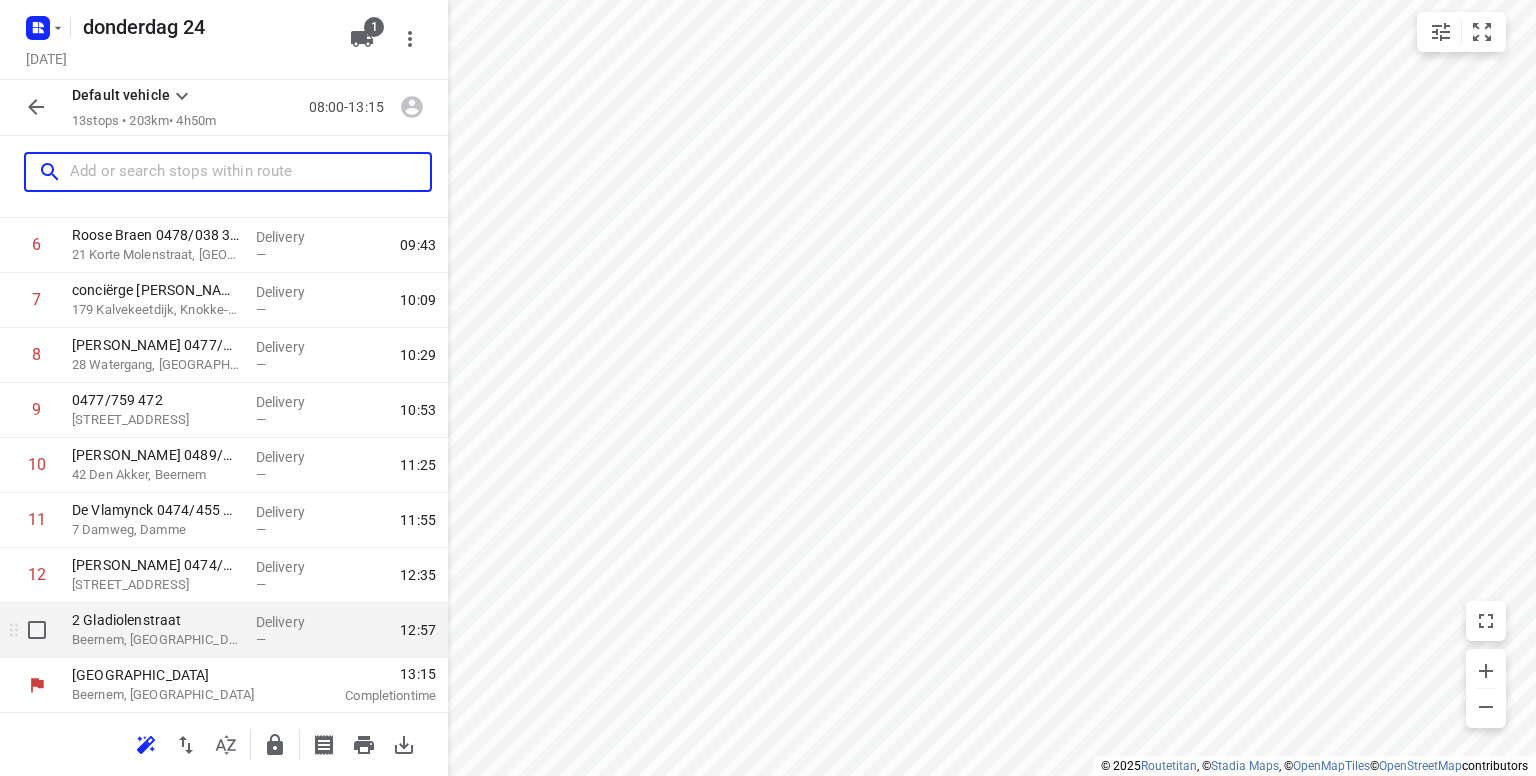 click on "Beernem, [GEOGRAPHIC_DATA]" at bounding box center (156, 640) 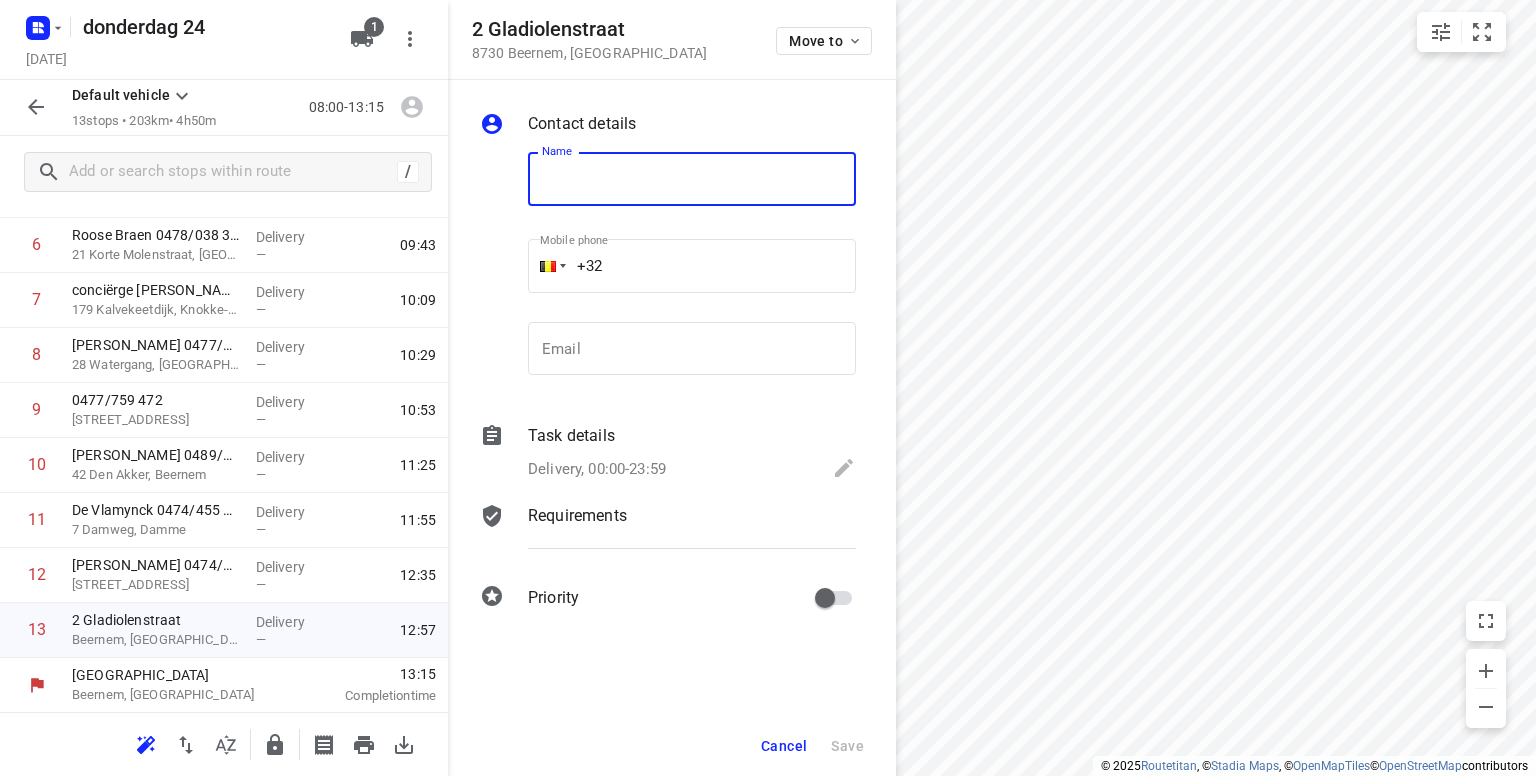 click at bounding box center [692, 179] 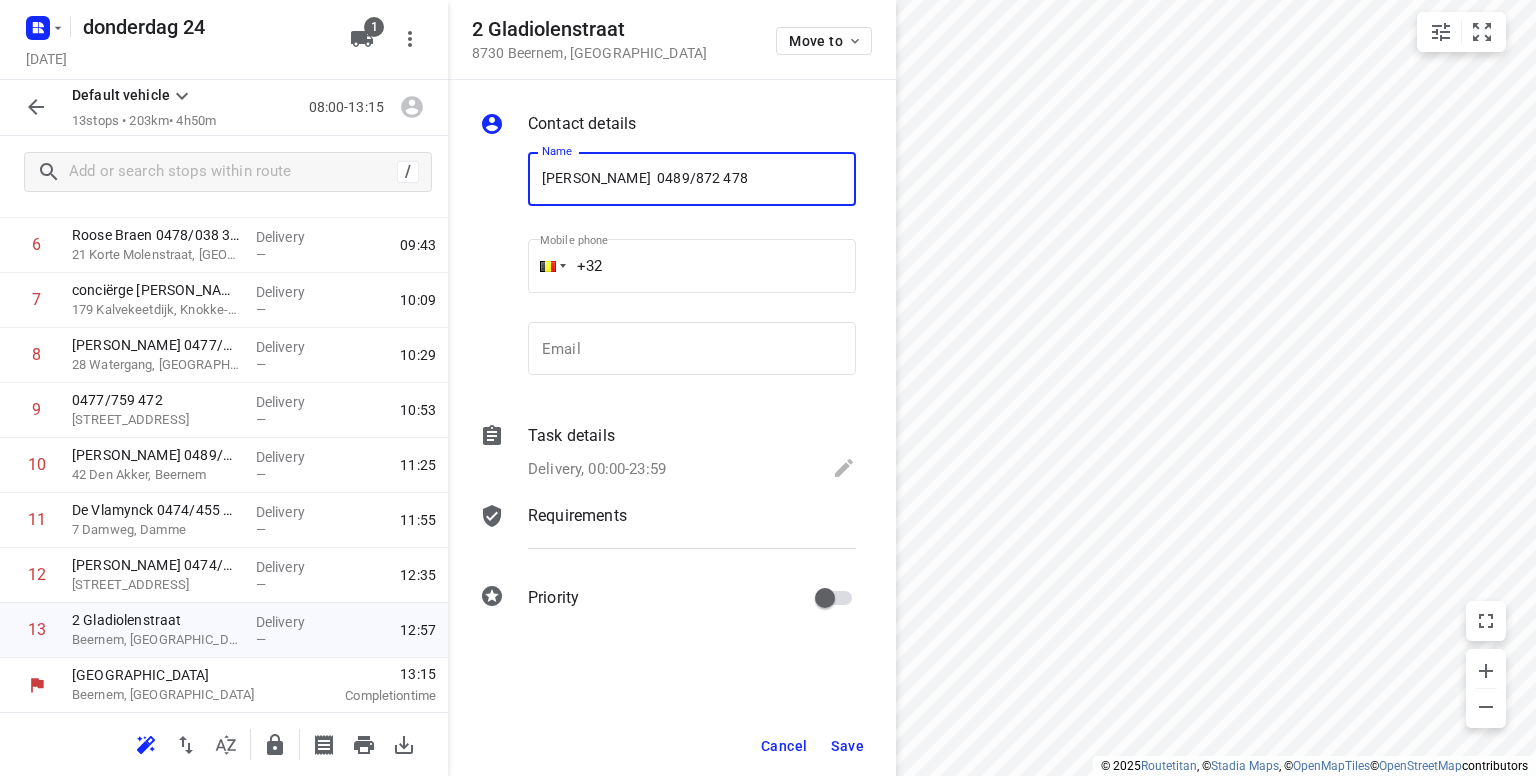 type on "[PERSON_NAME]  0489/872 478" 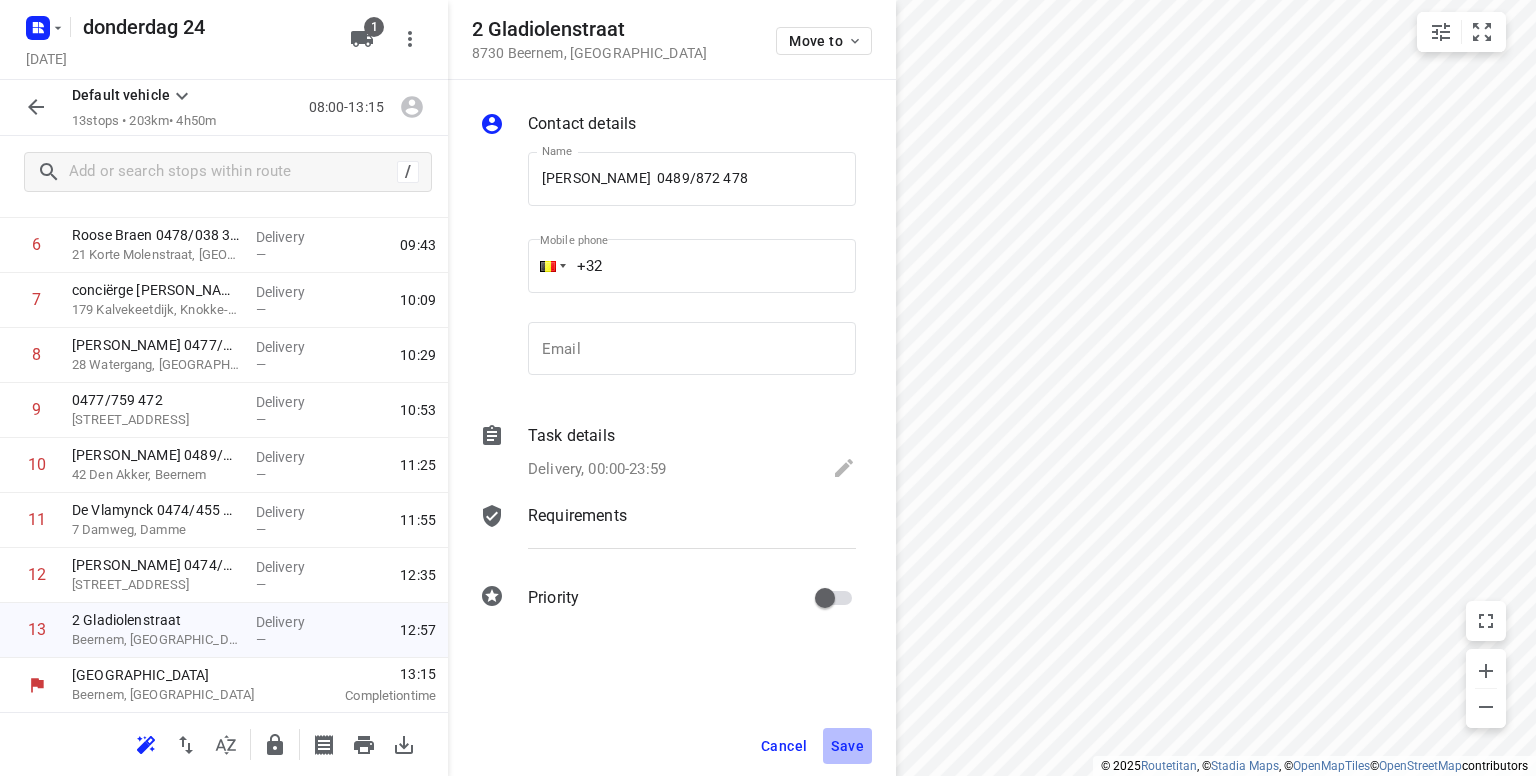 click on "Save" at bounding box center [847, 746] 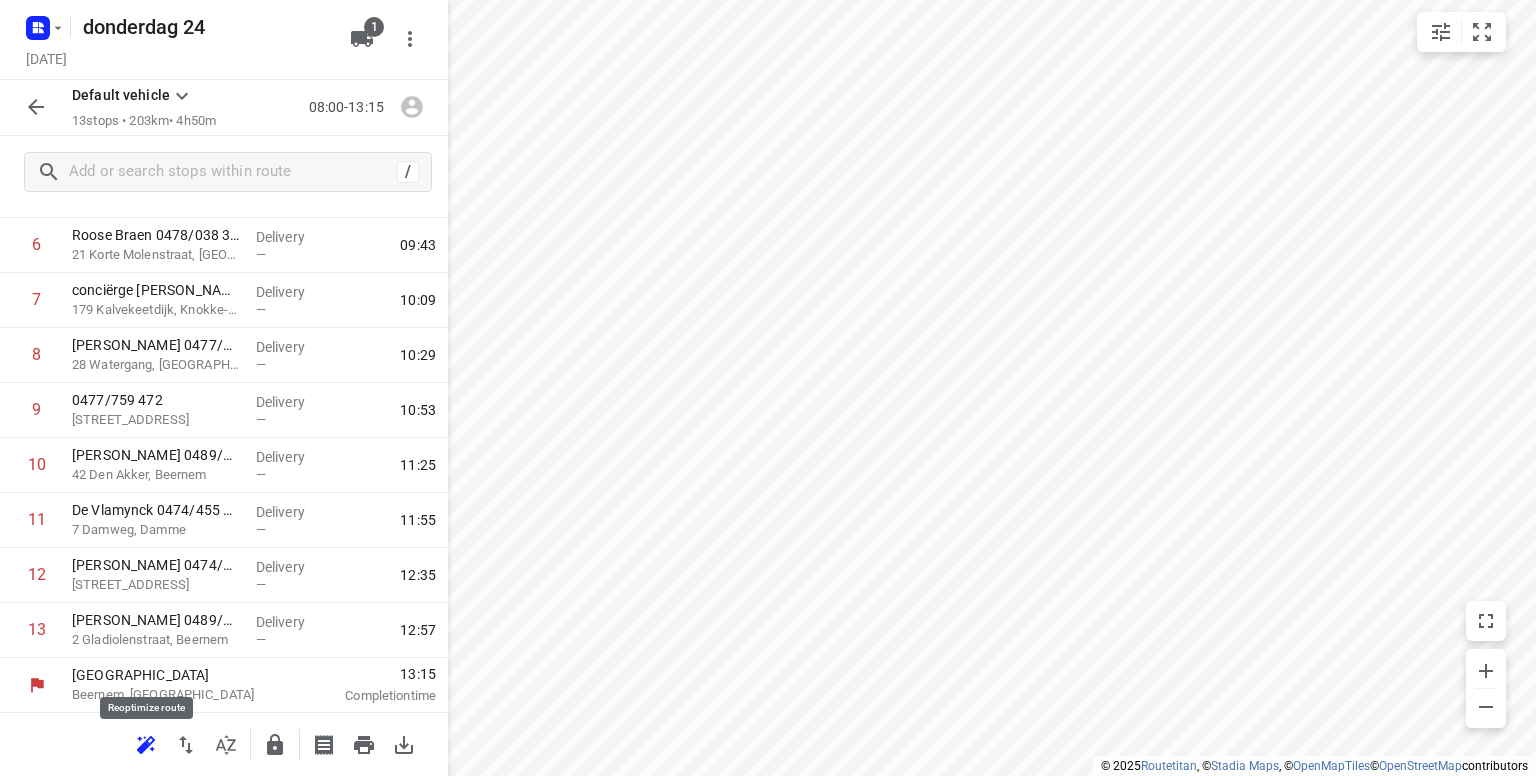 click 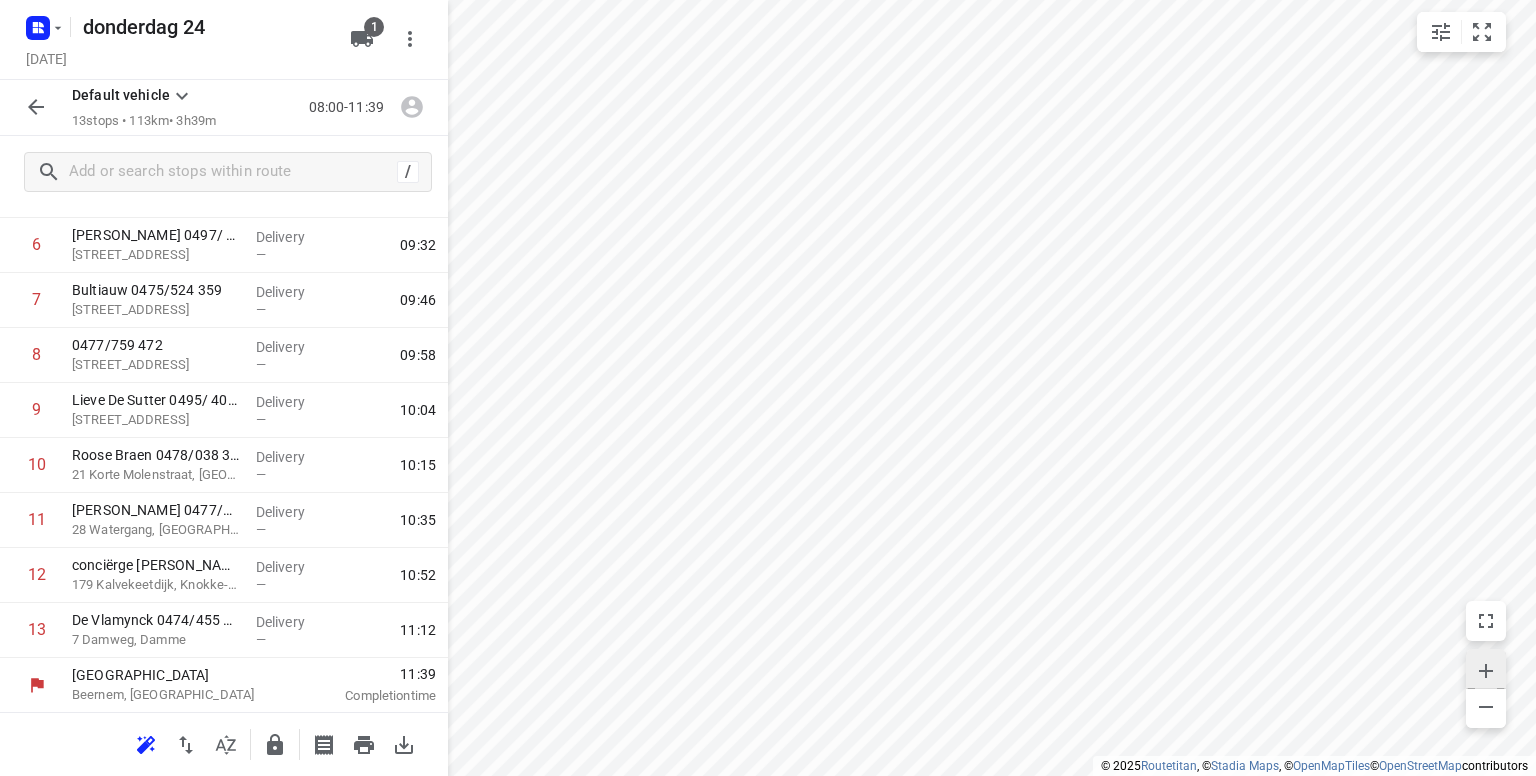 click 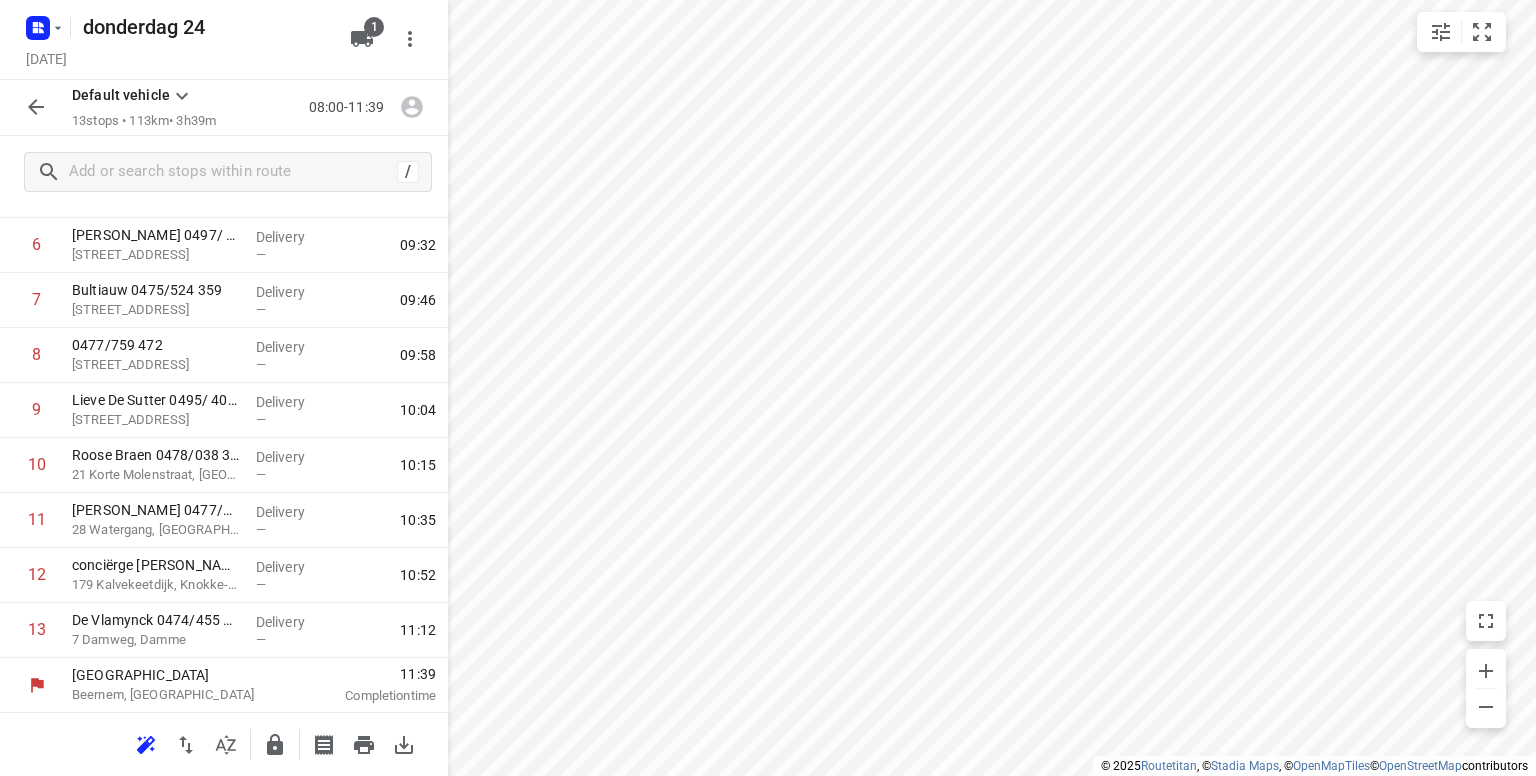 scroll, scrollTop: 0, scrollLeft: 0, axis: both 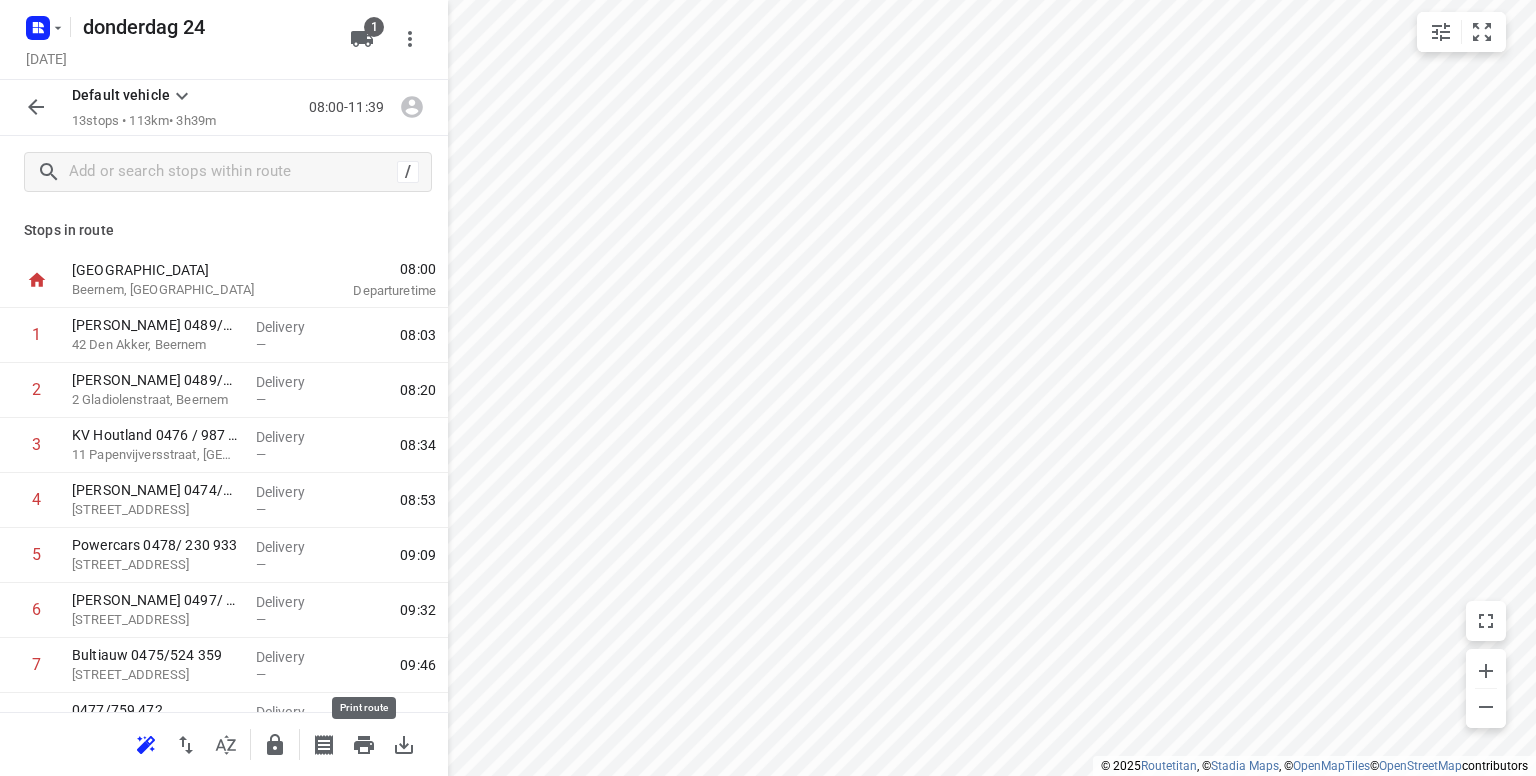 click 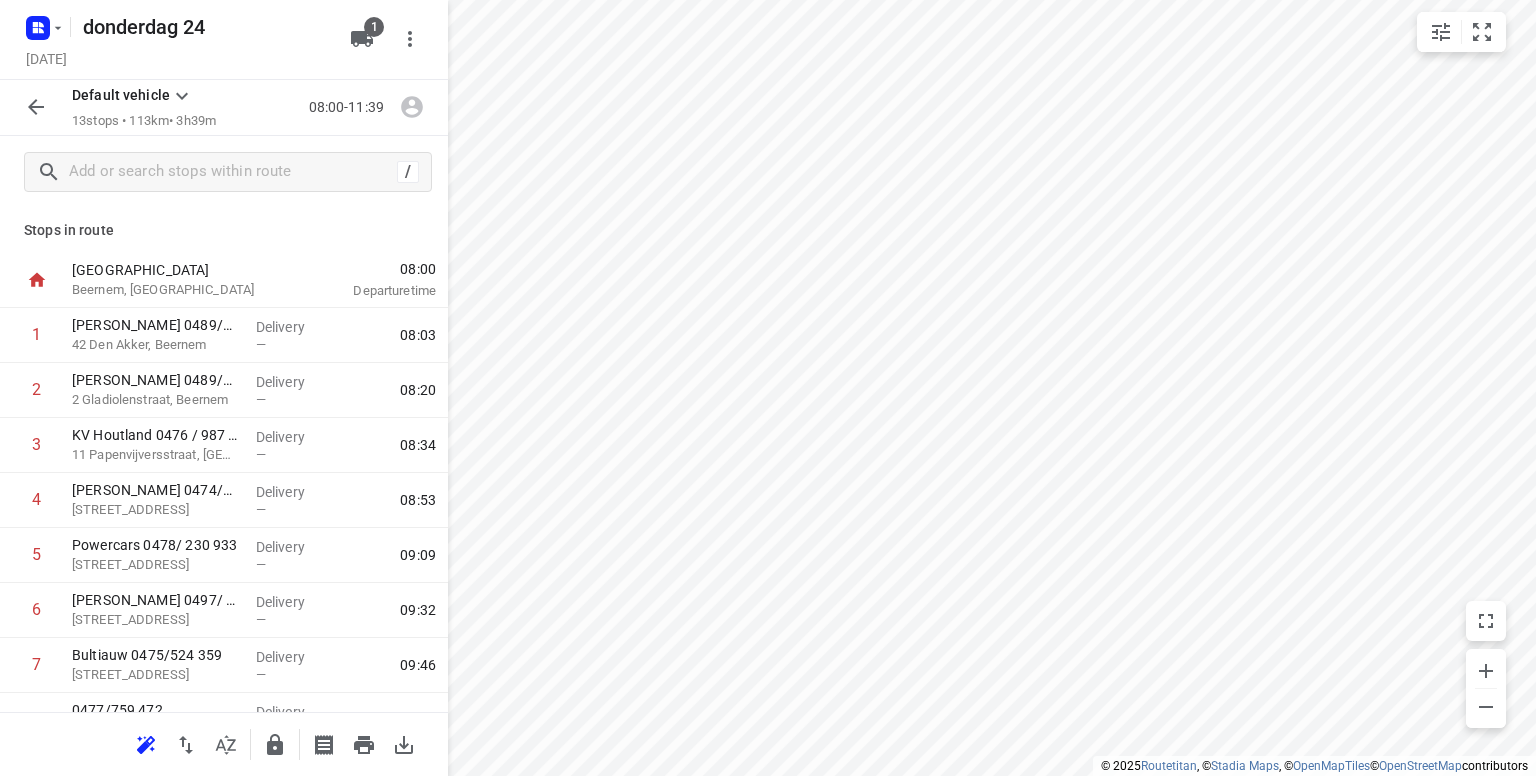 scroll, scrollTop: 0, scrollLeft: 0, axis: both 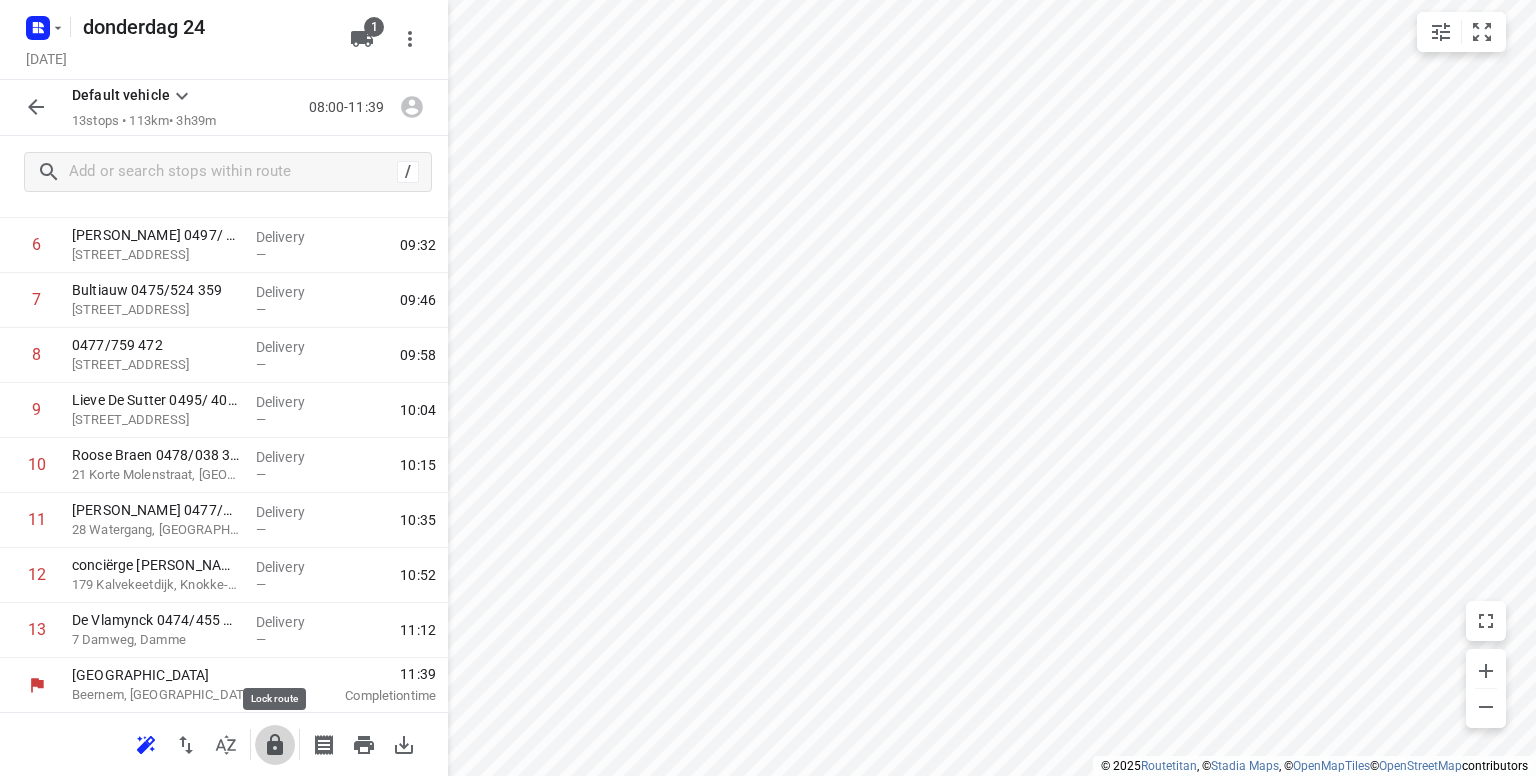 click 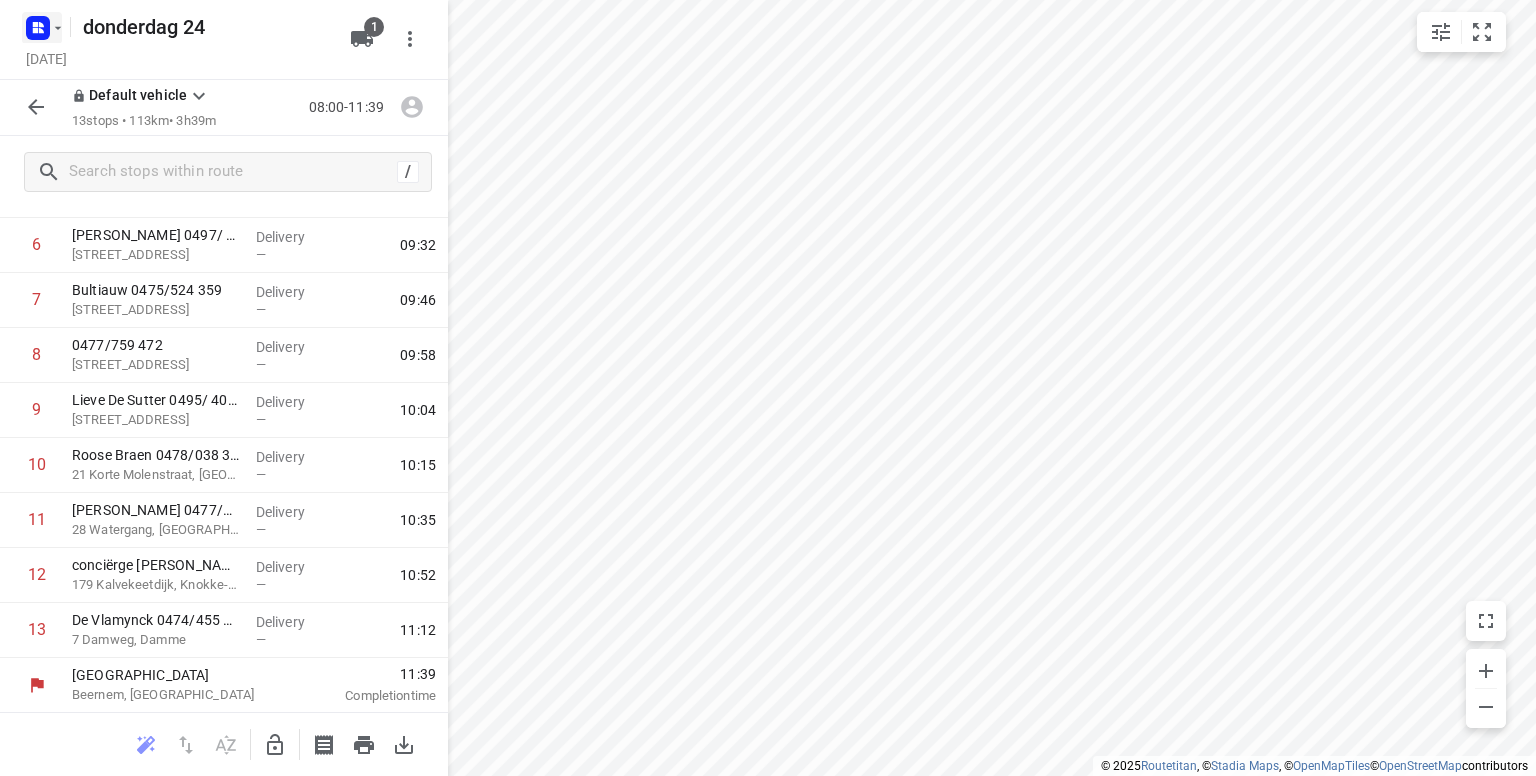 click 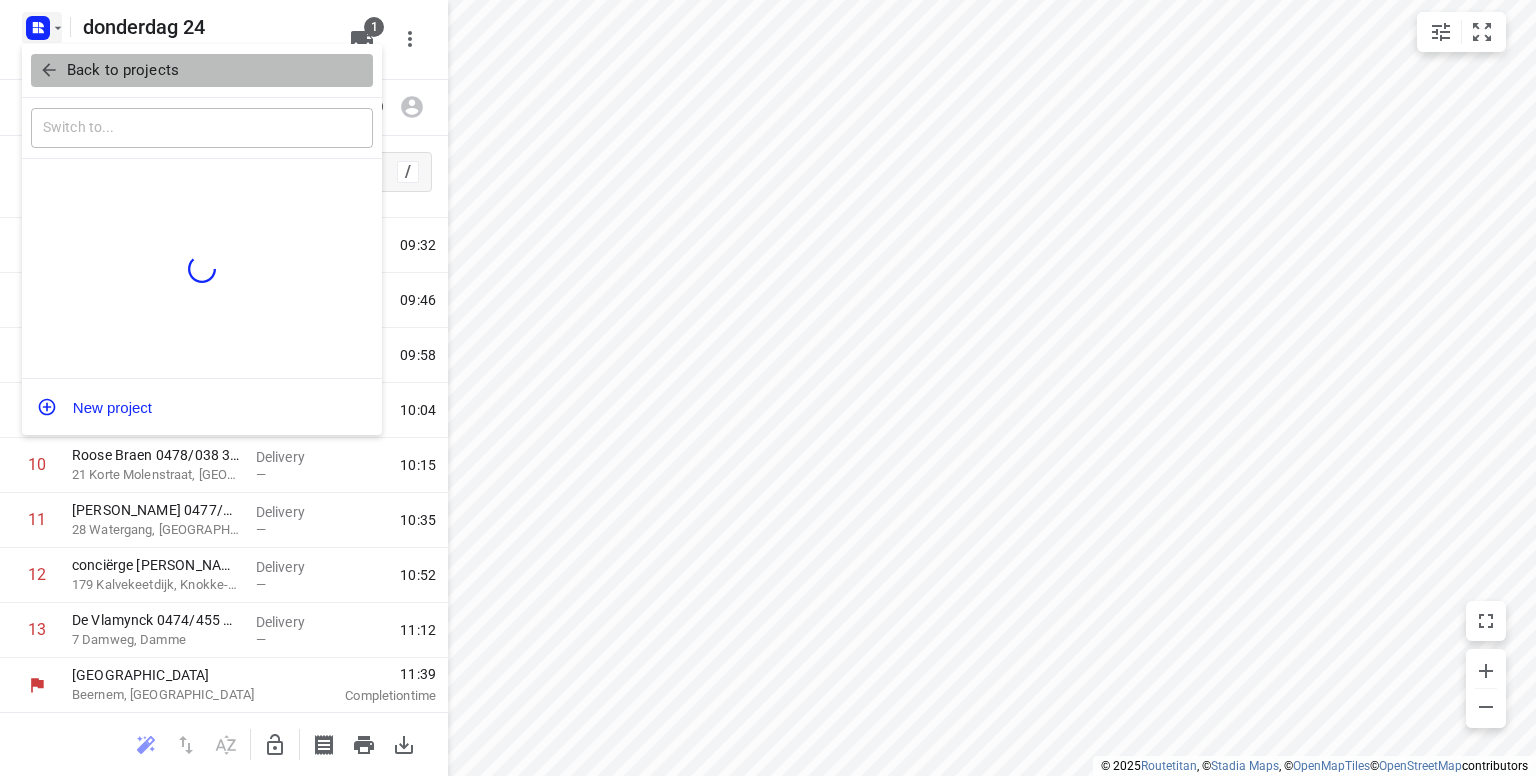 click 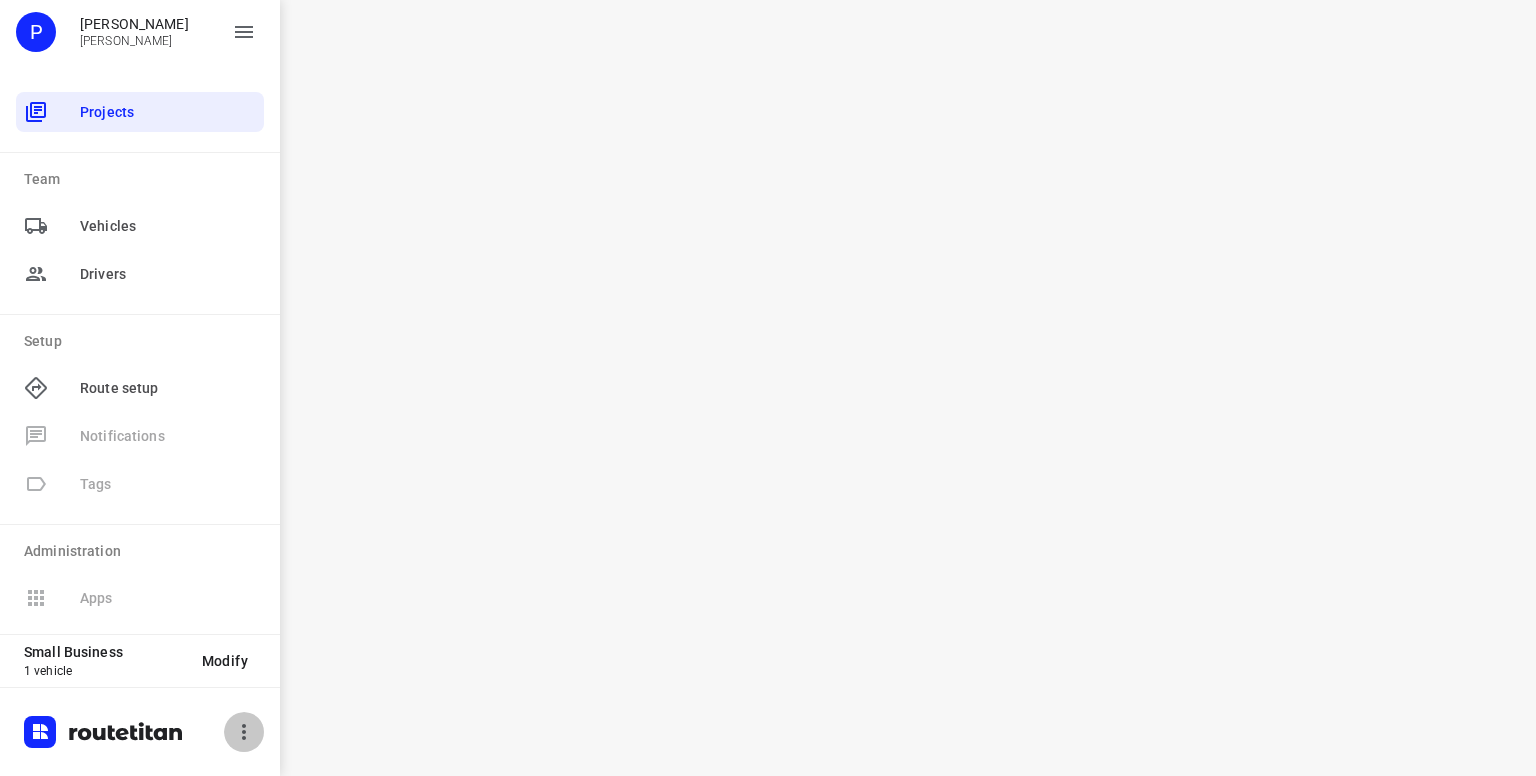 click 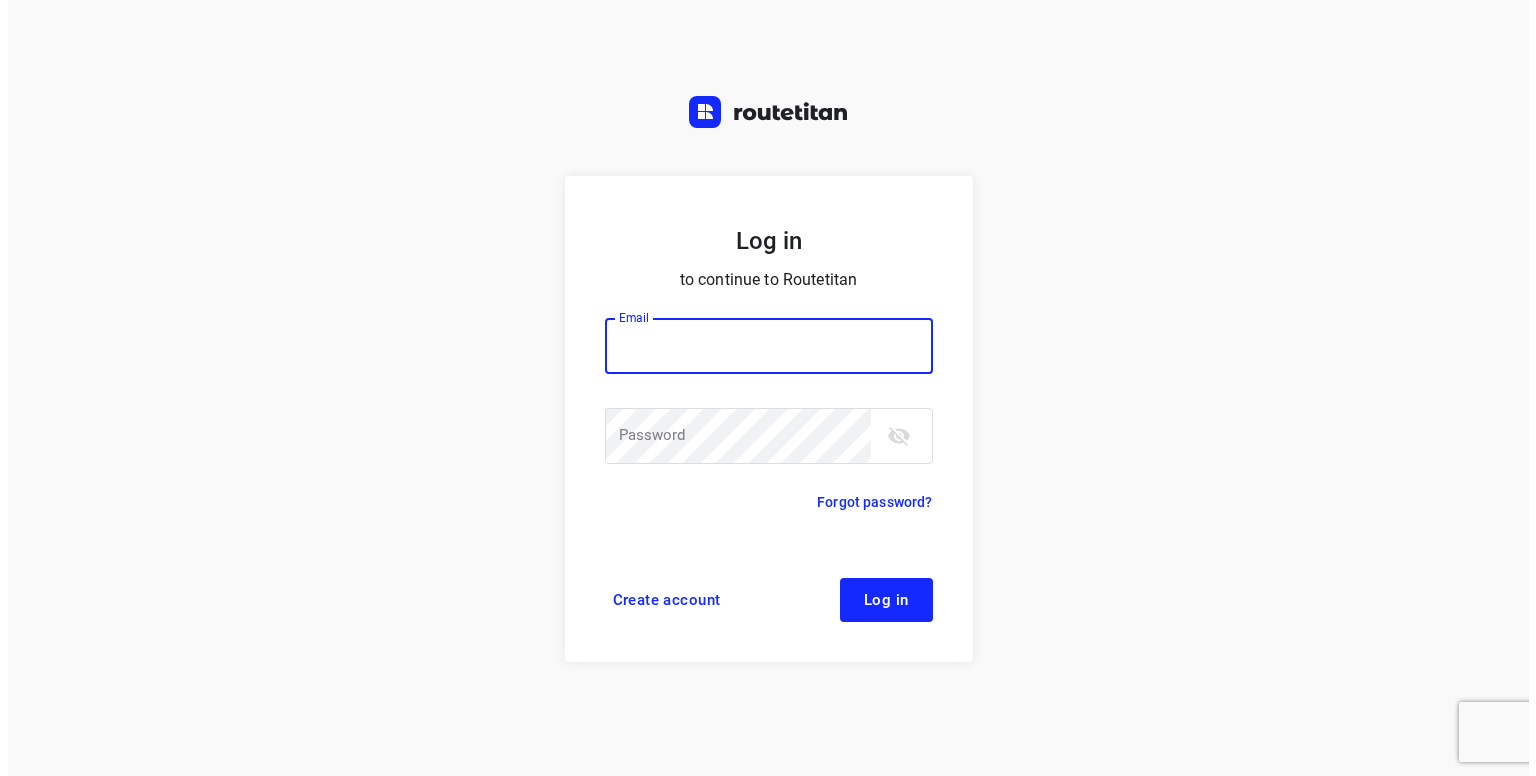 scroll, scrollTop: 0, scrollLeft: 0, axis: both 